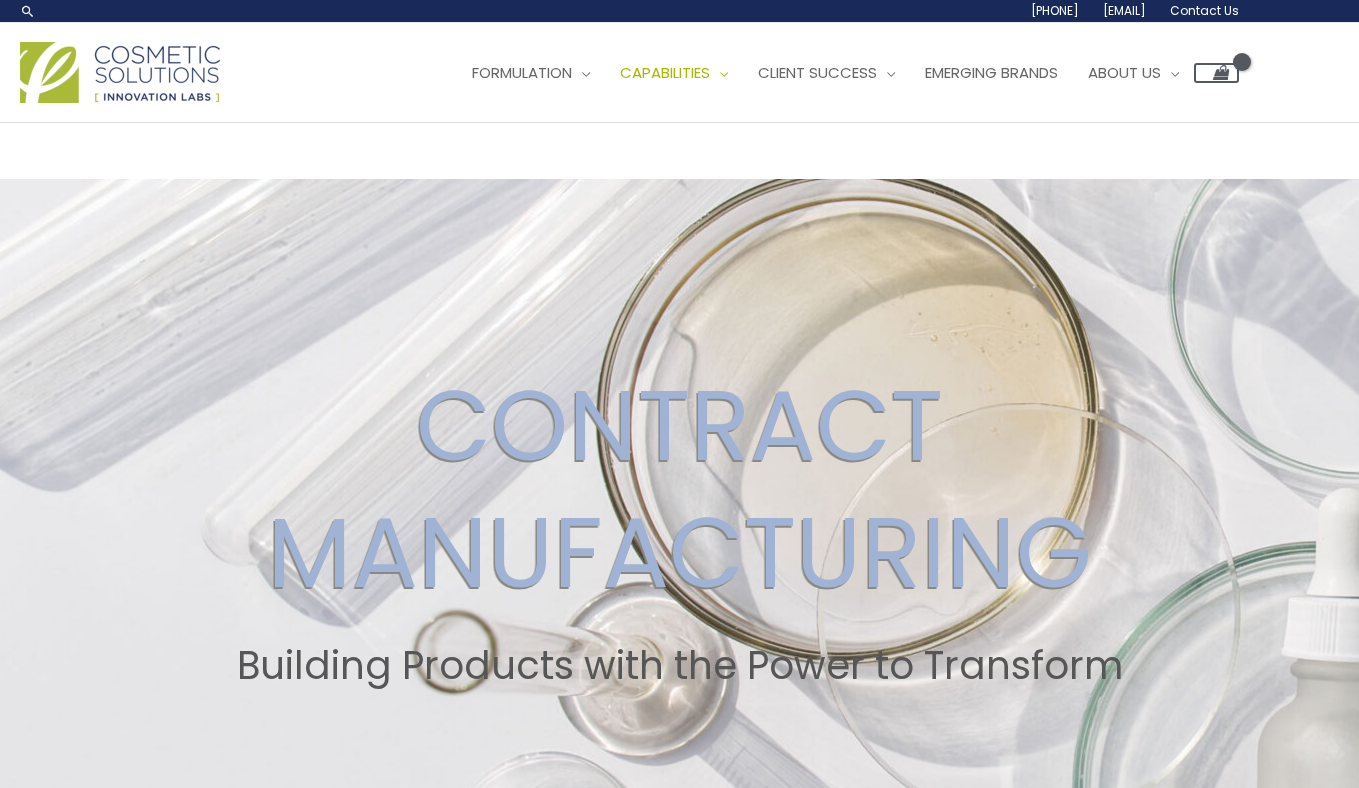 scroll, scrollTop: 0, scrollLeft: 0, axis: both 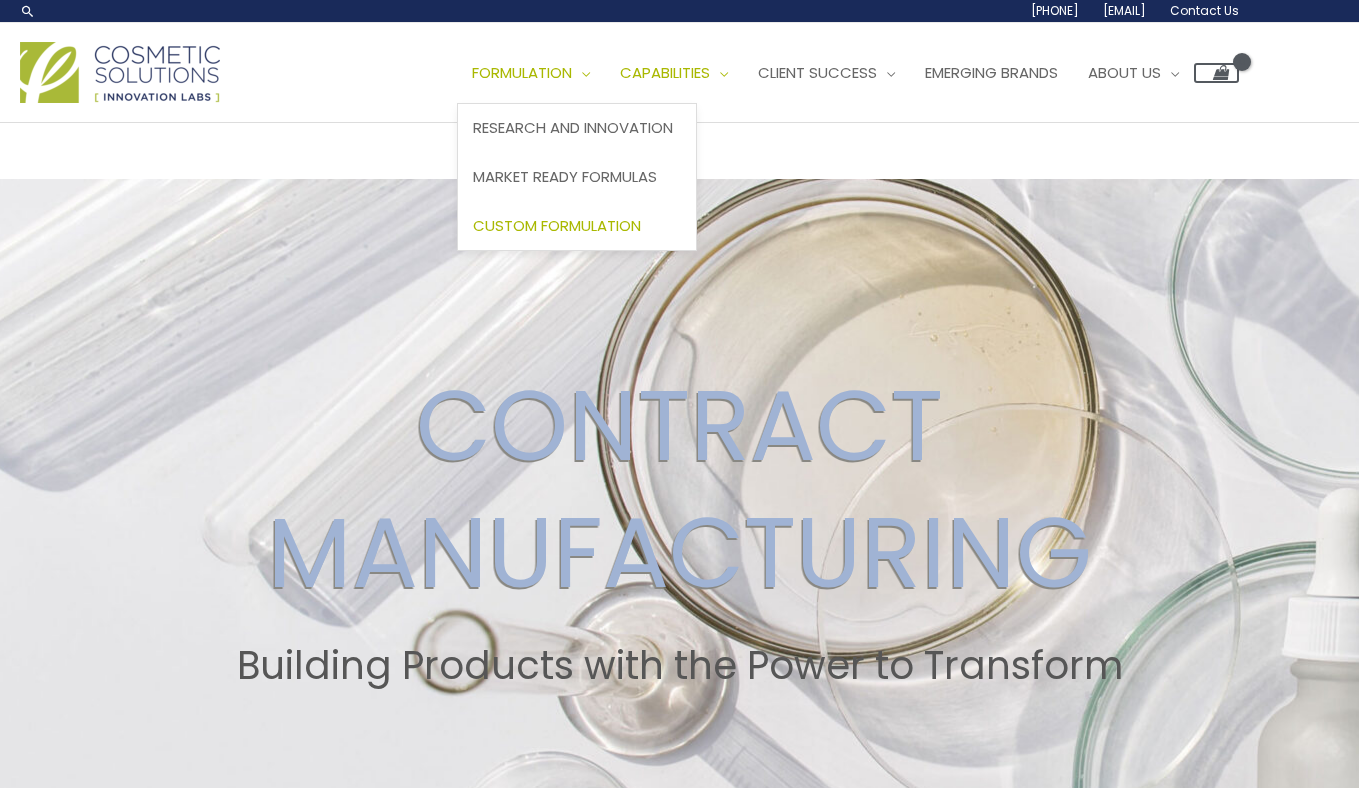 click on "Custom Formulation" at bounding box center (577, 225) 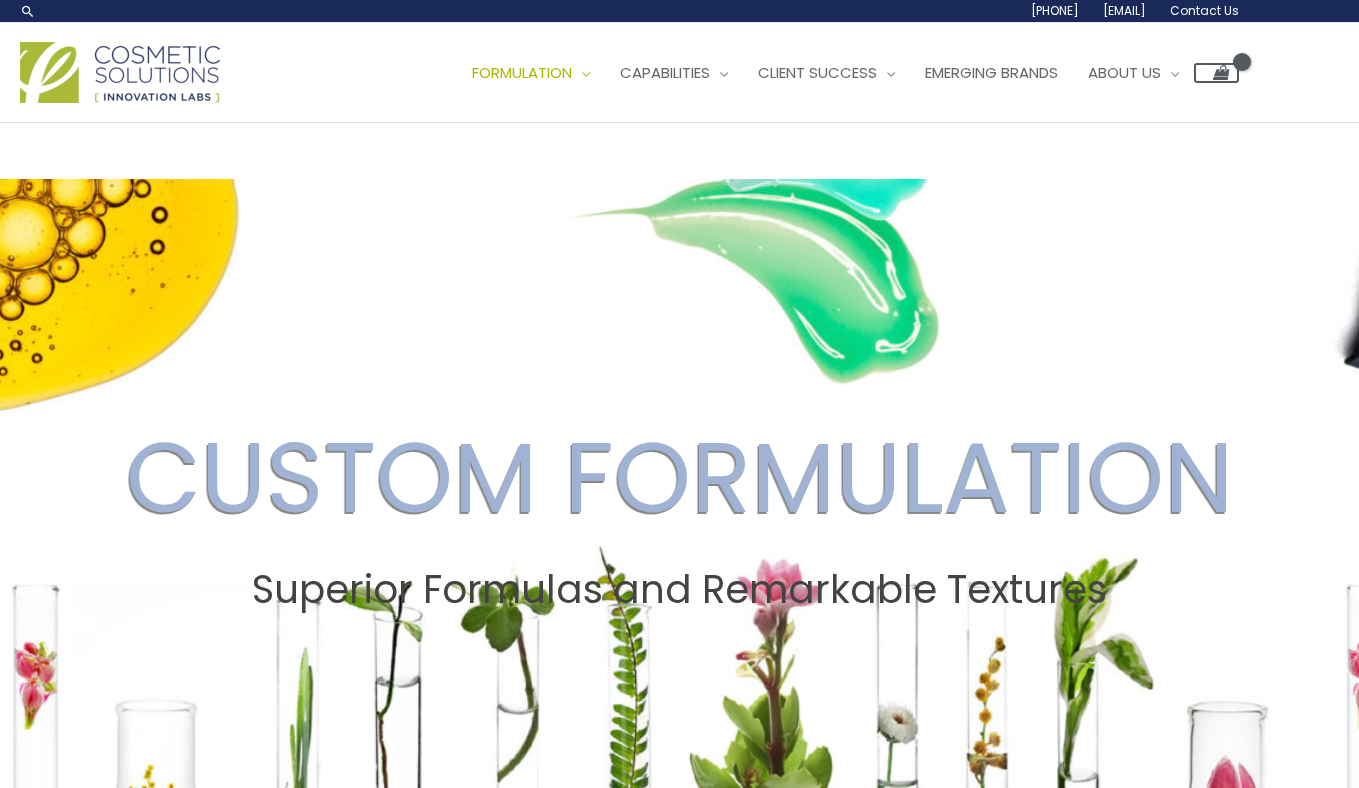 scroll, scrollTop: 0, scrollLeft: 0, axis: both 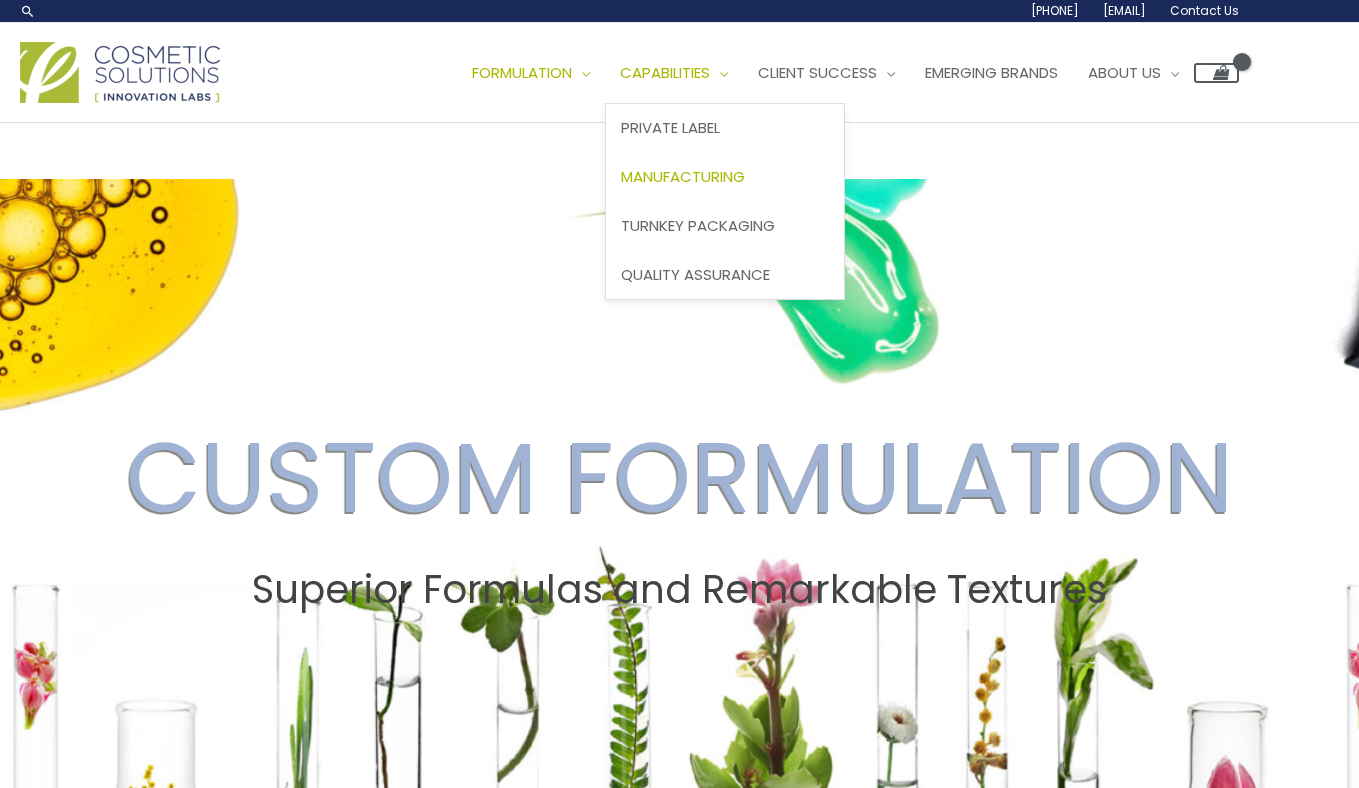 click on "Manufacturing" at bounding box center (683, 176) 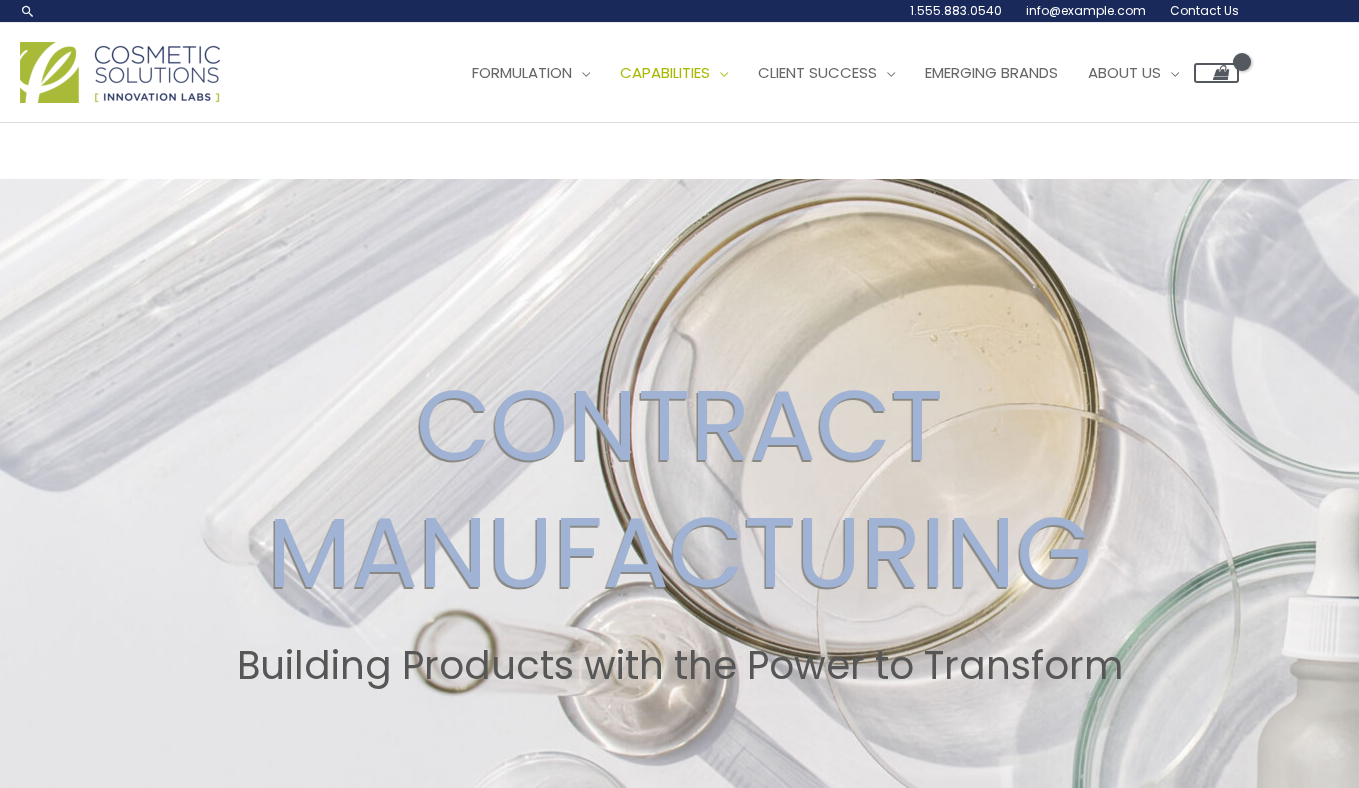 scroll, scrollTop: 0, scrollLeft: 0, axis: both 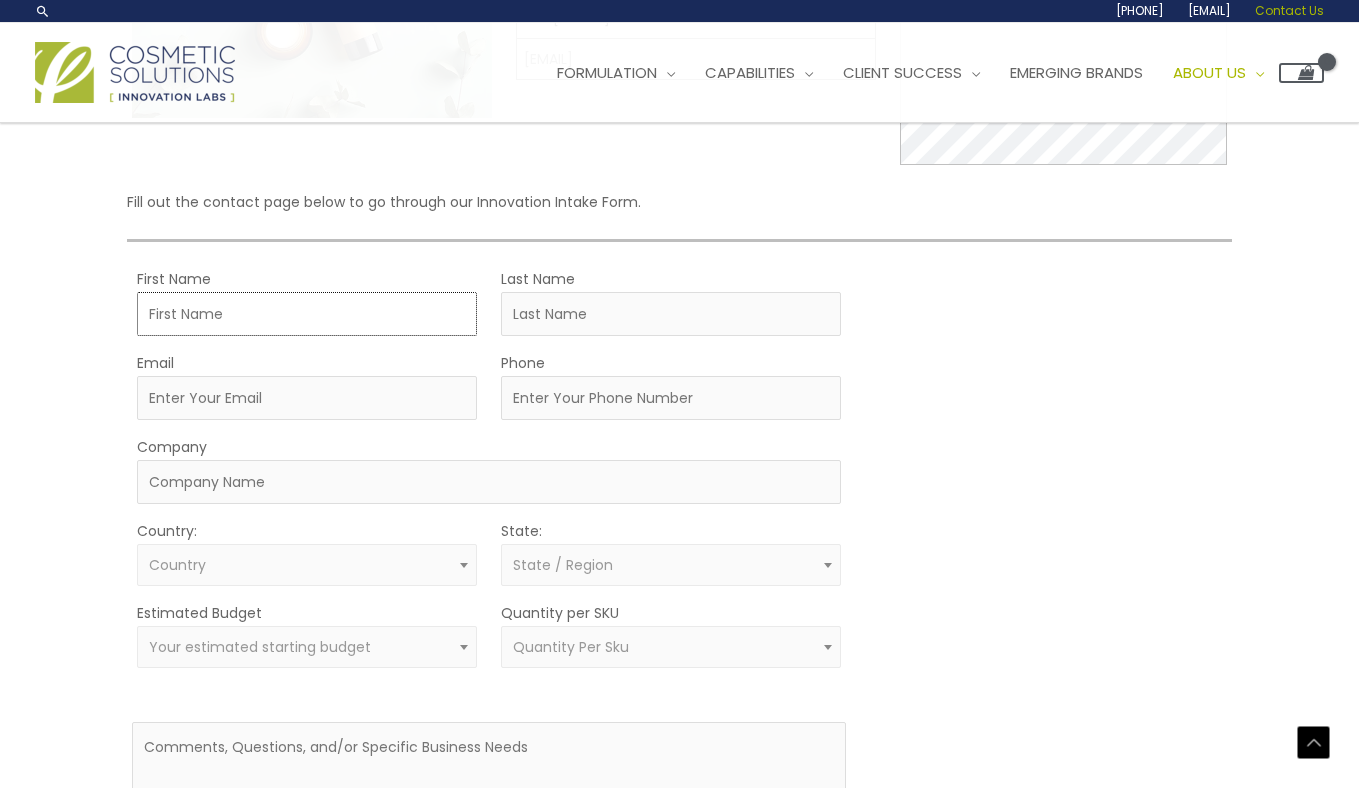 click on "First Name" at bounding box center [307, 314] 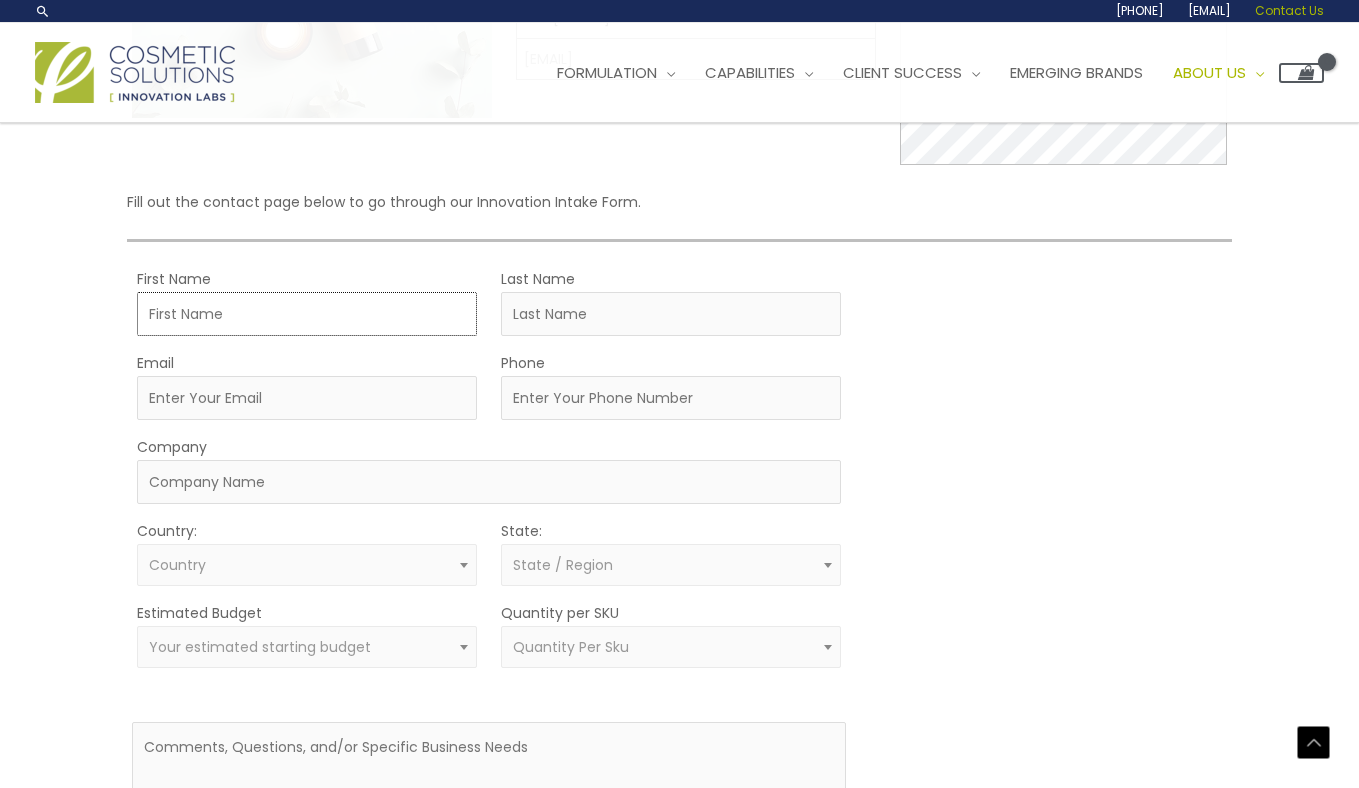 type on "[FIRST]" 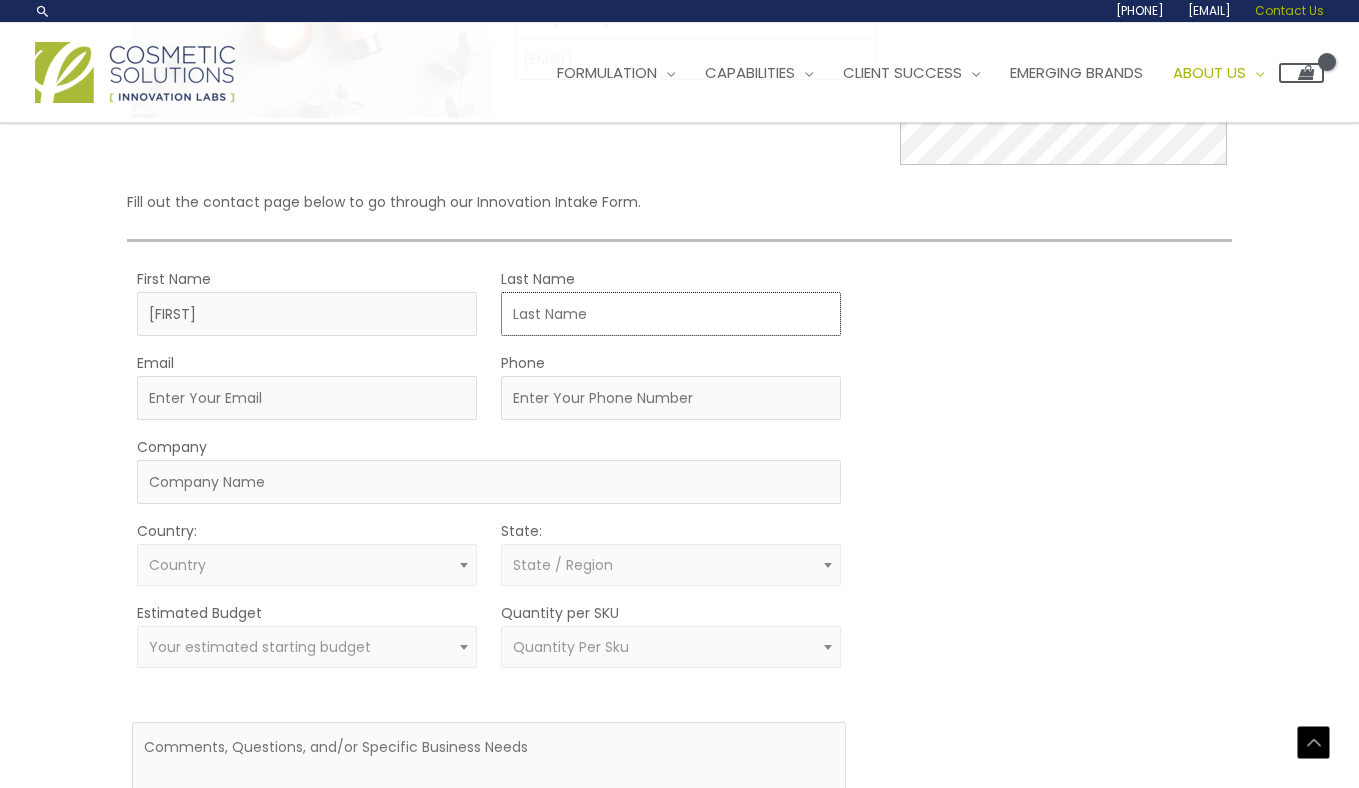 type on "[LAST]" 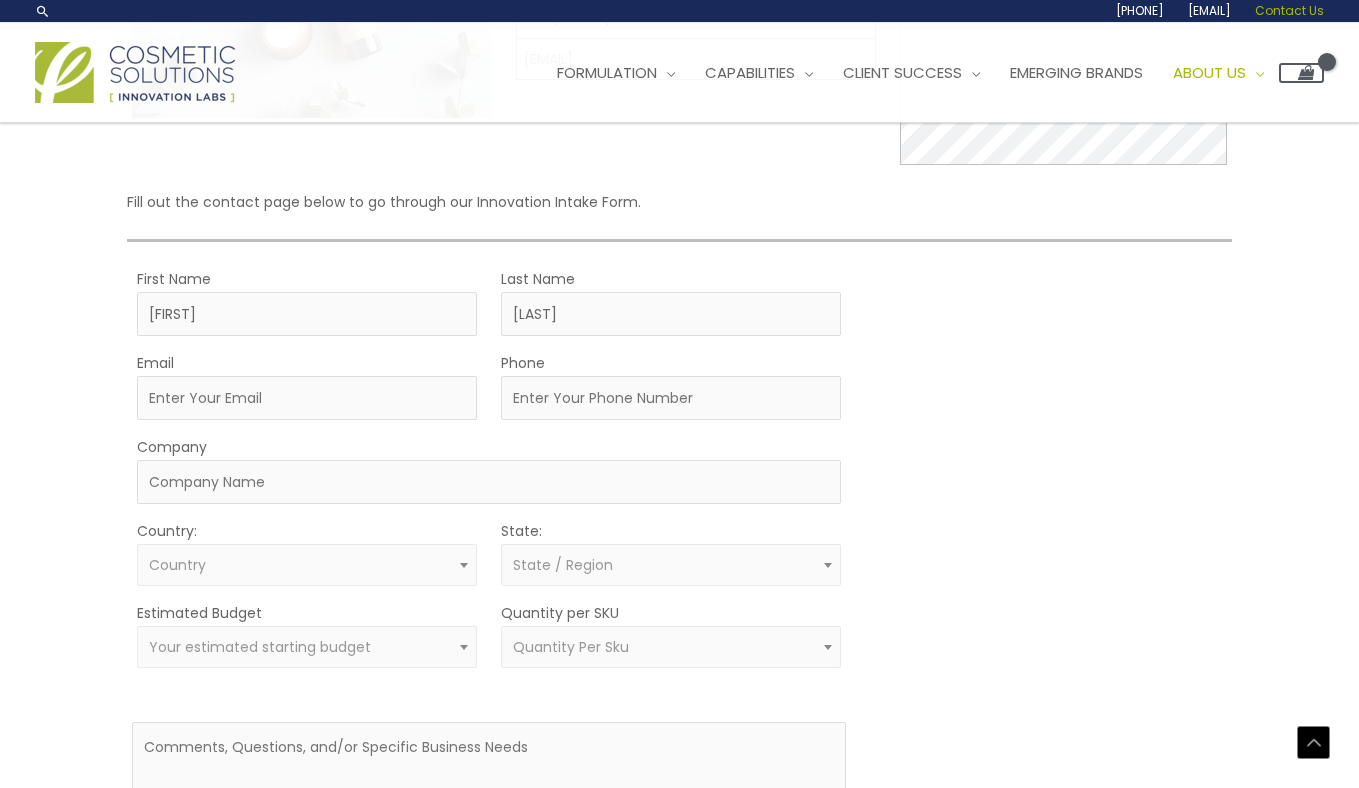 select on "United States" 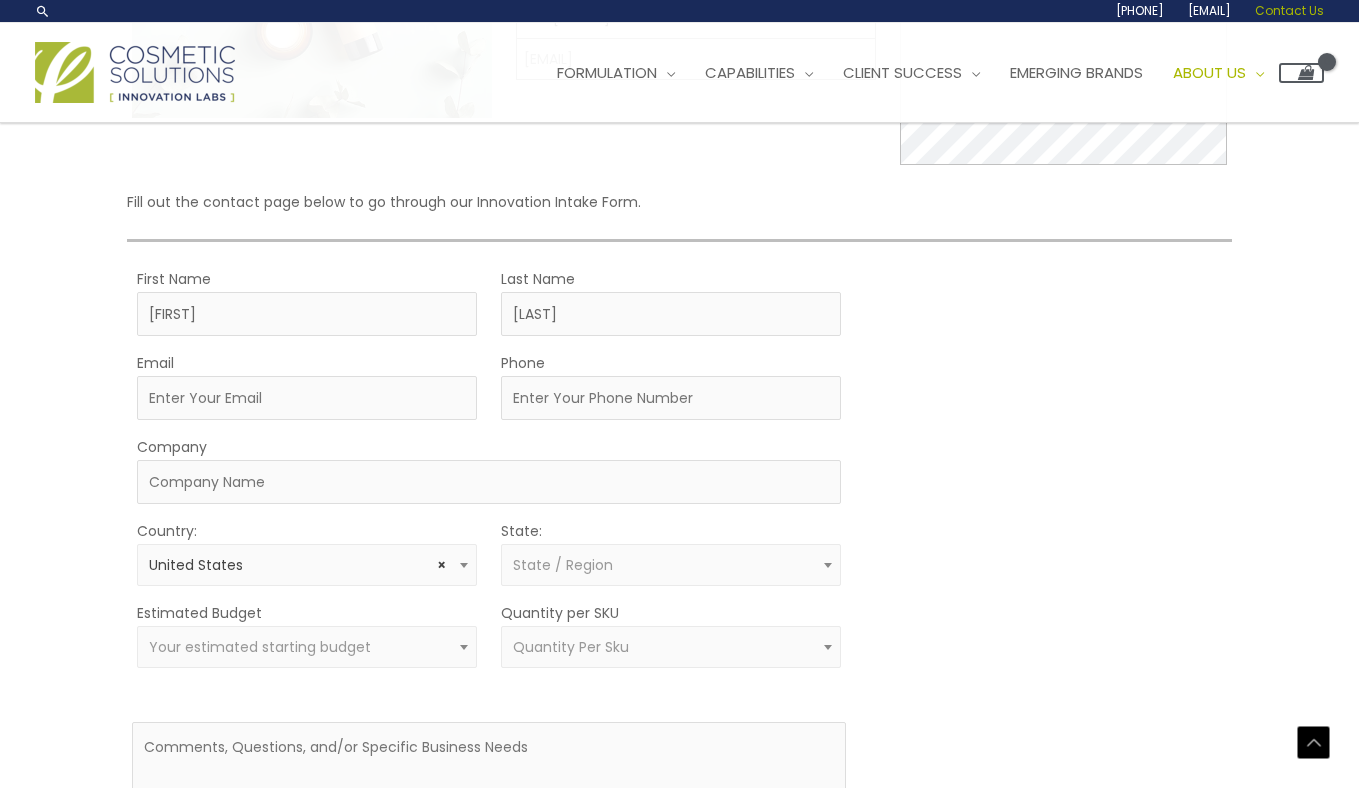 select on "[STATE]" 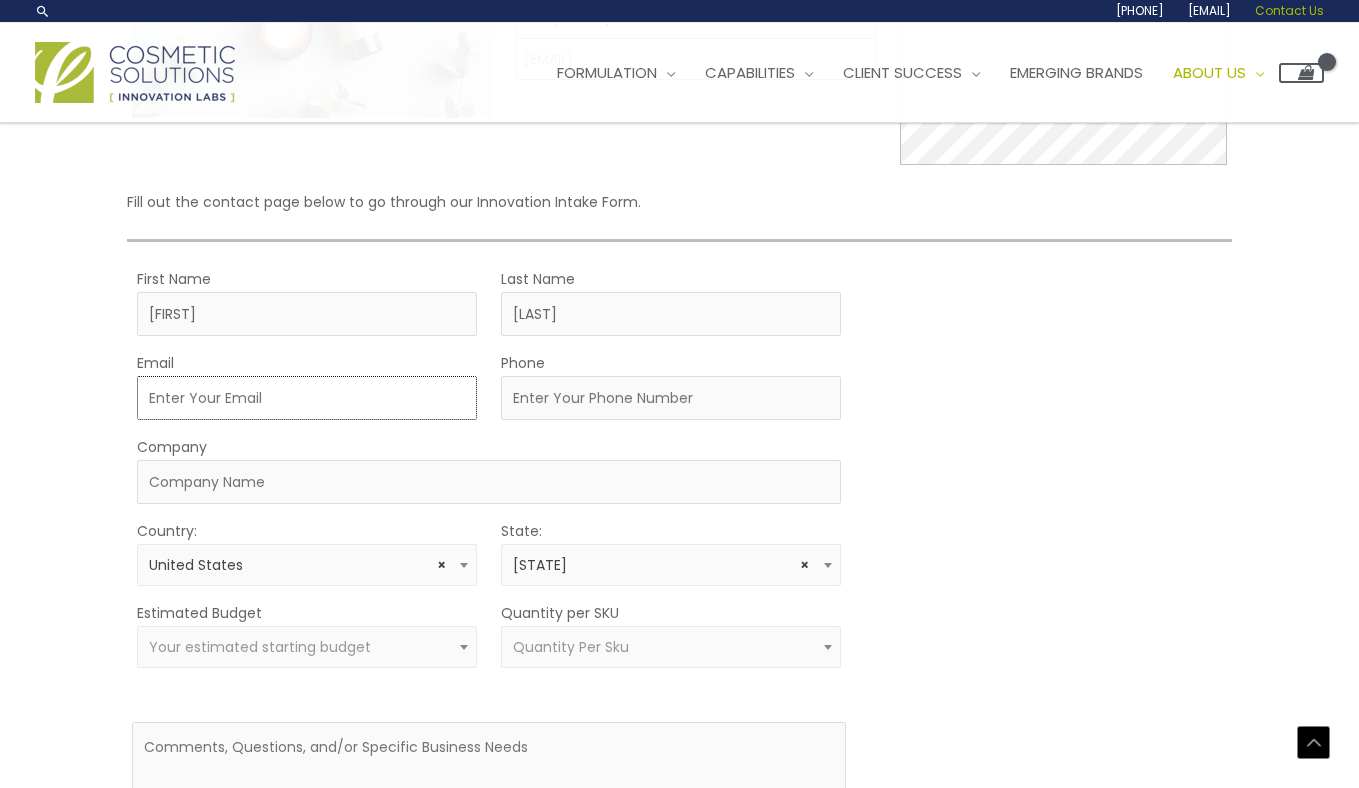 click on "Email" at bounding box center (307, 398) 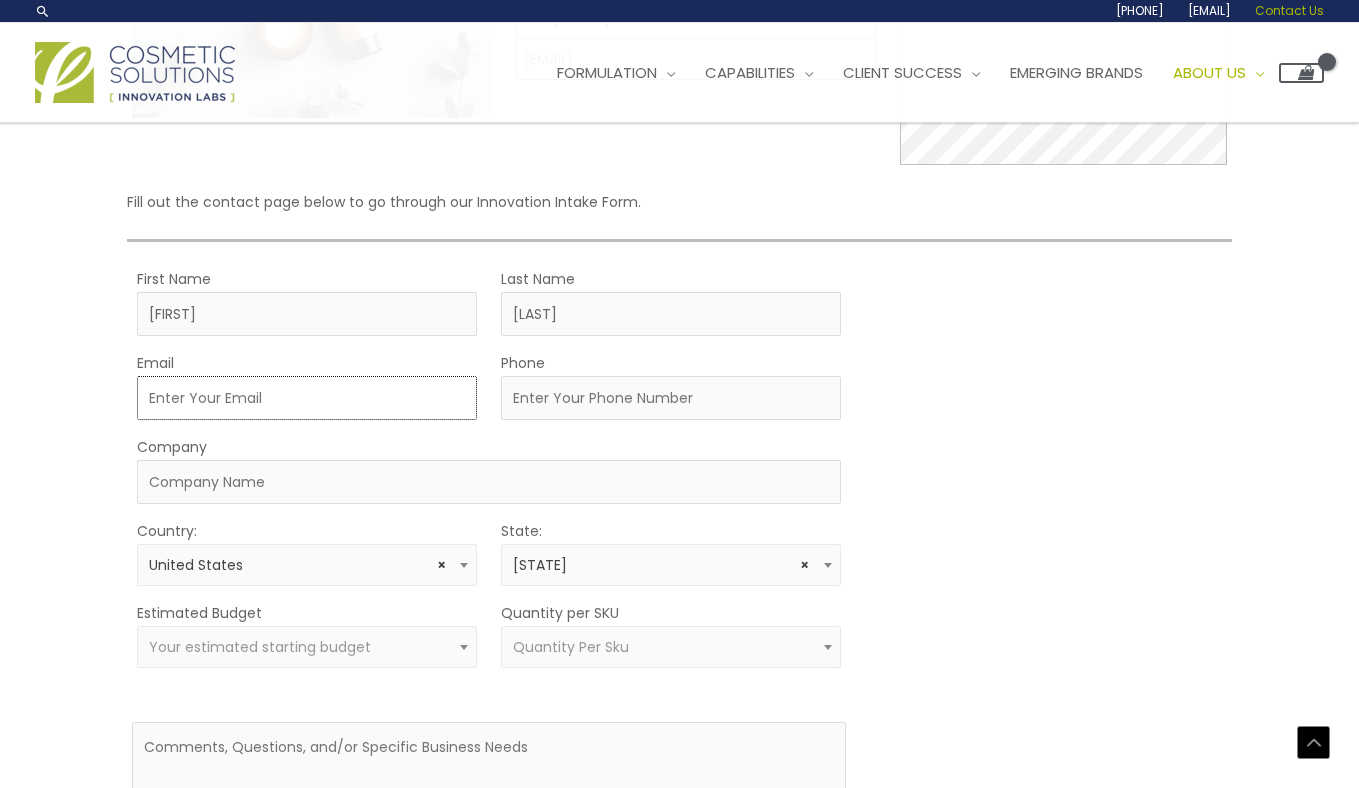 type on "[EMAIL]" 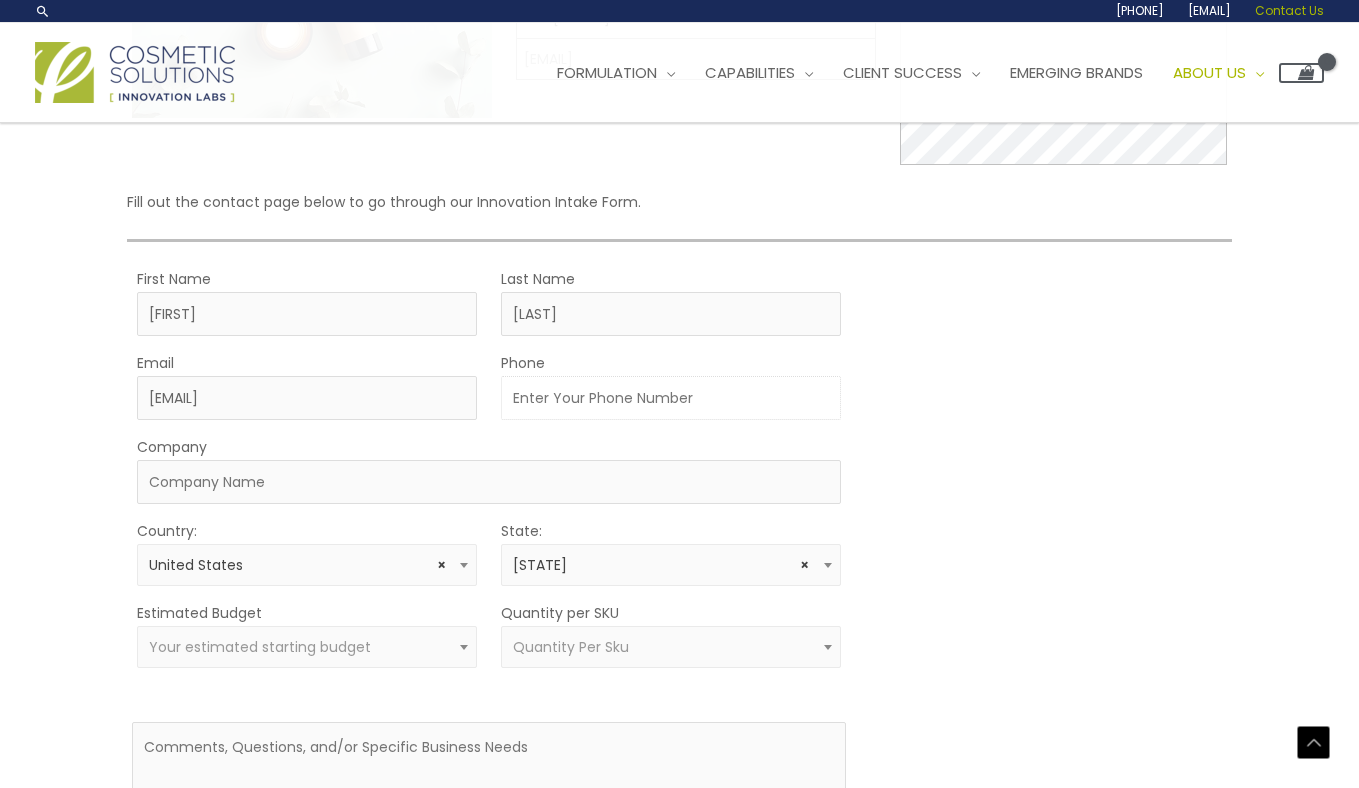 click on "Phone" at bounding box center [671, 398] 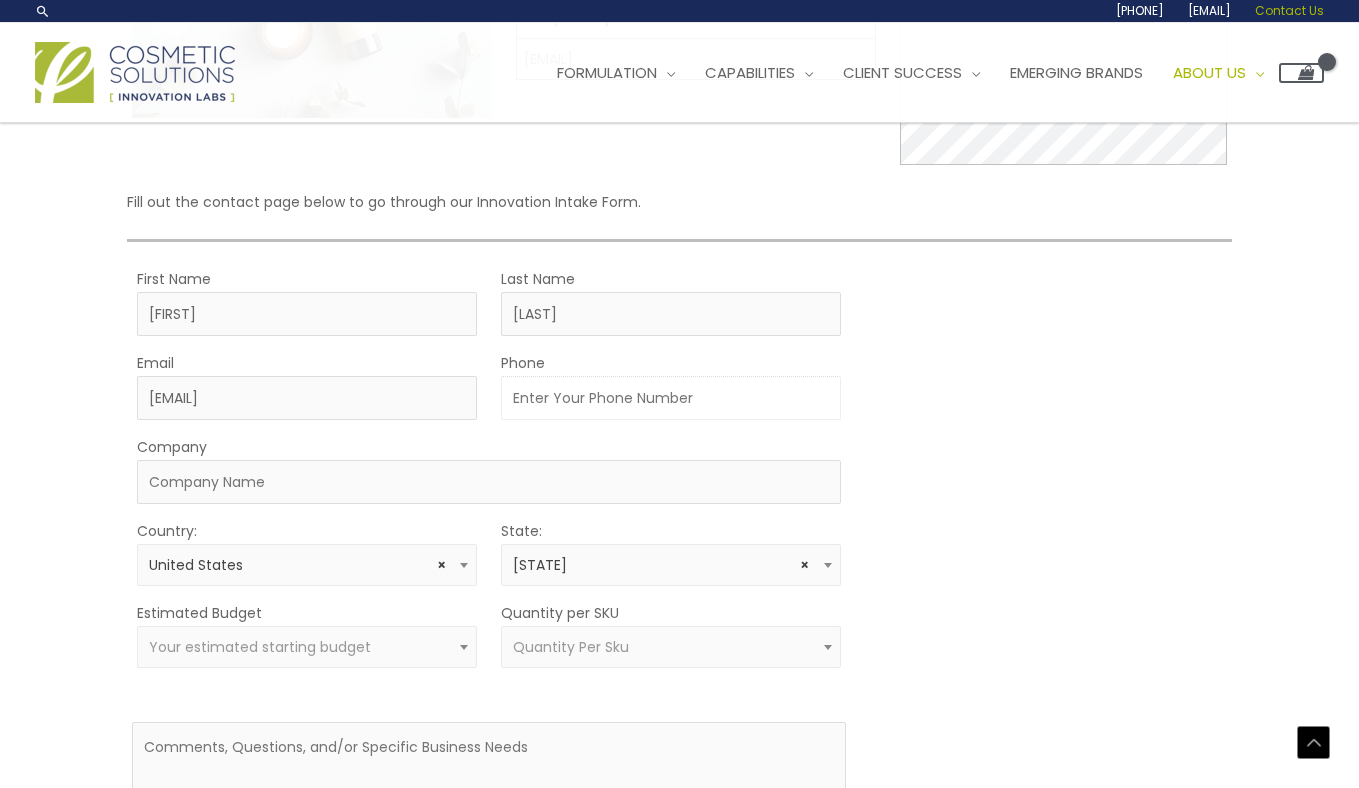 type on "[PHONE]" 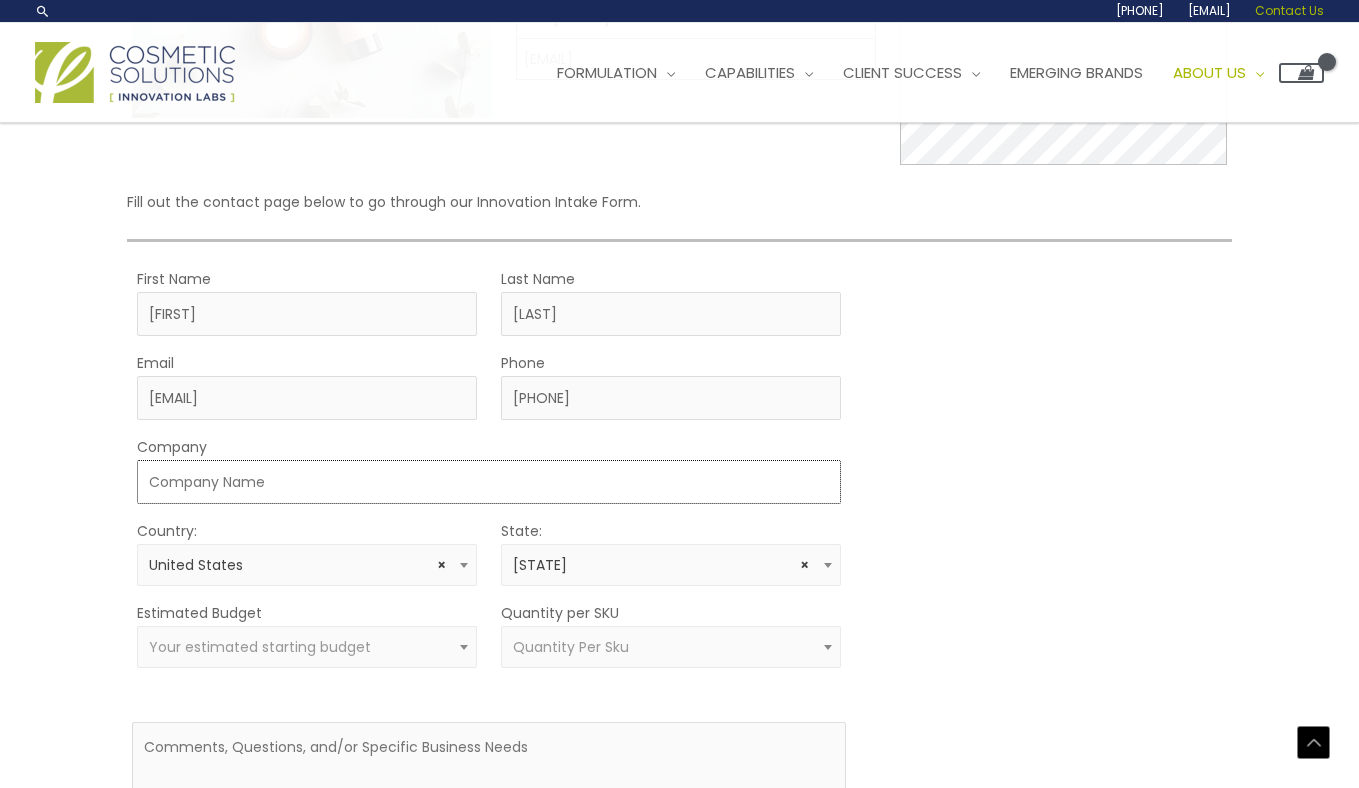 click on "Company" at bounding box center [489, 482] 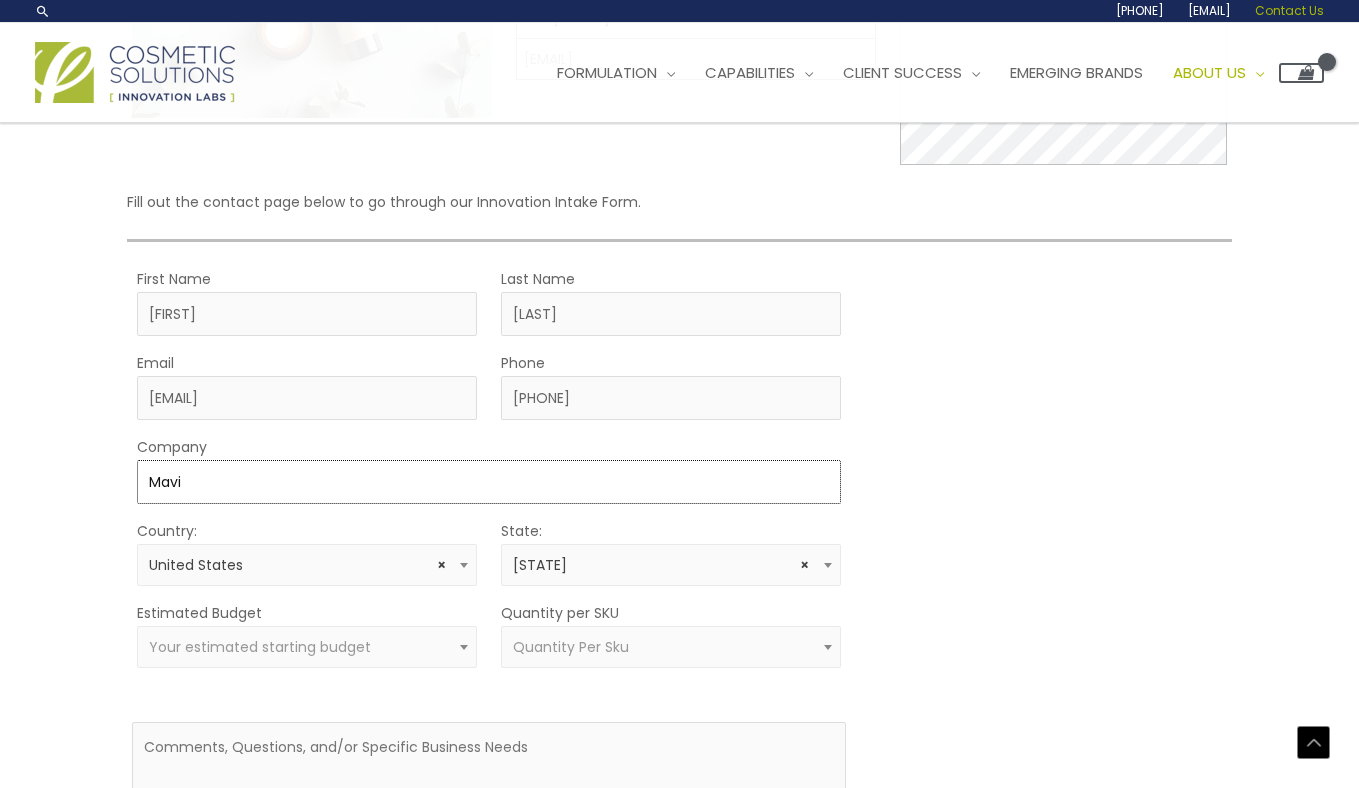 type on "Mavi" 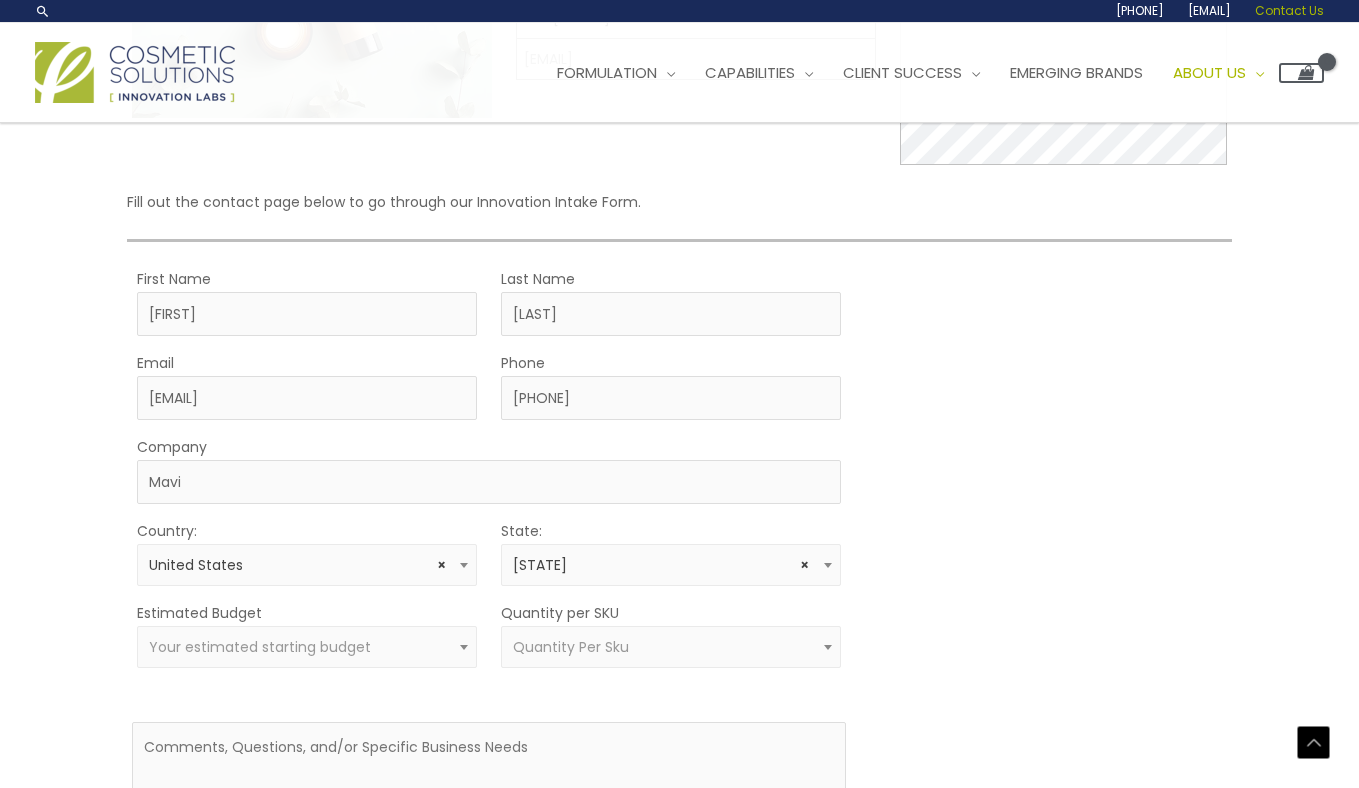 click on "Your estimated starting budget" at bounding box center [260, 647] 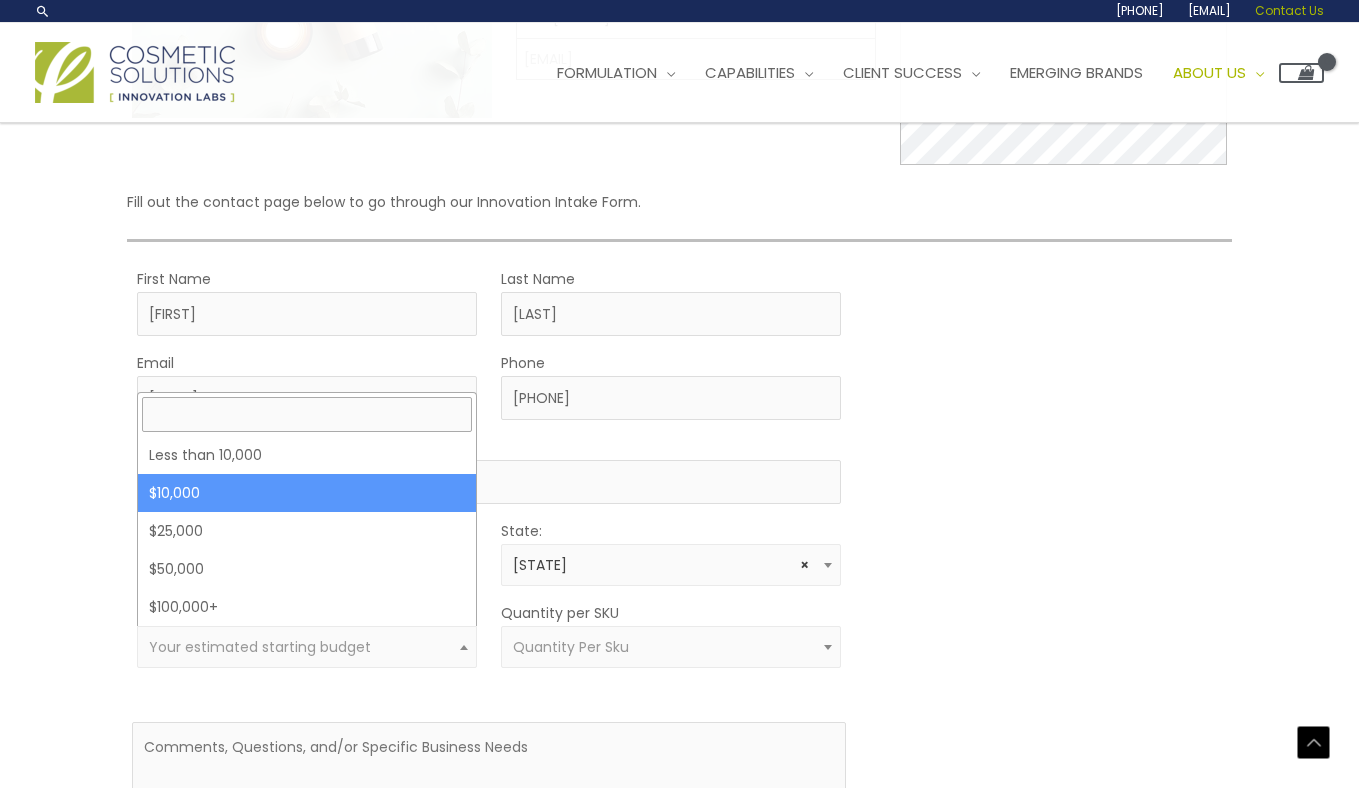 select on "[POSTAL_CODE]" 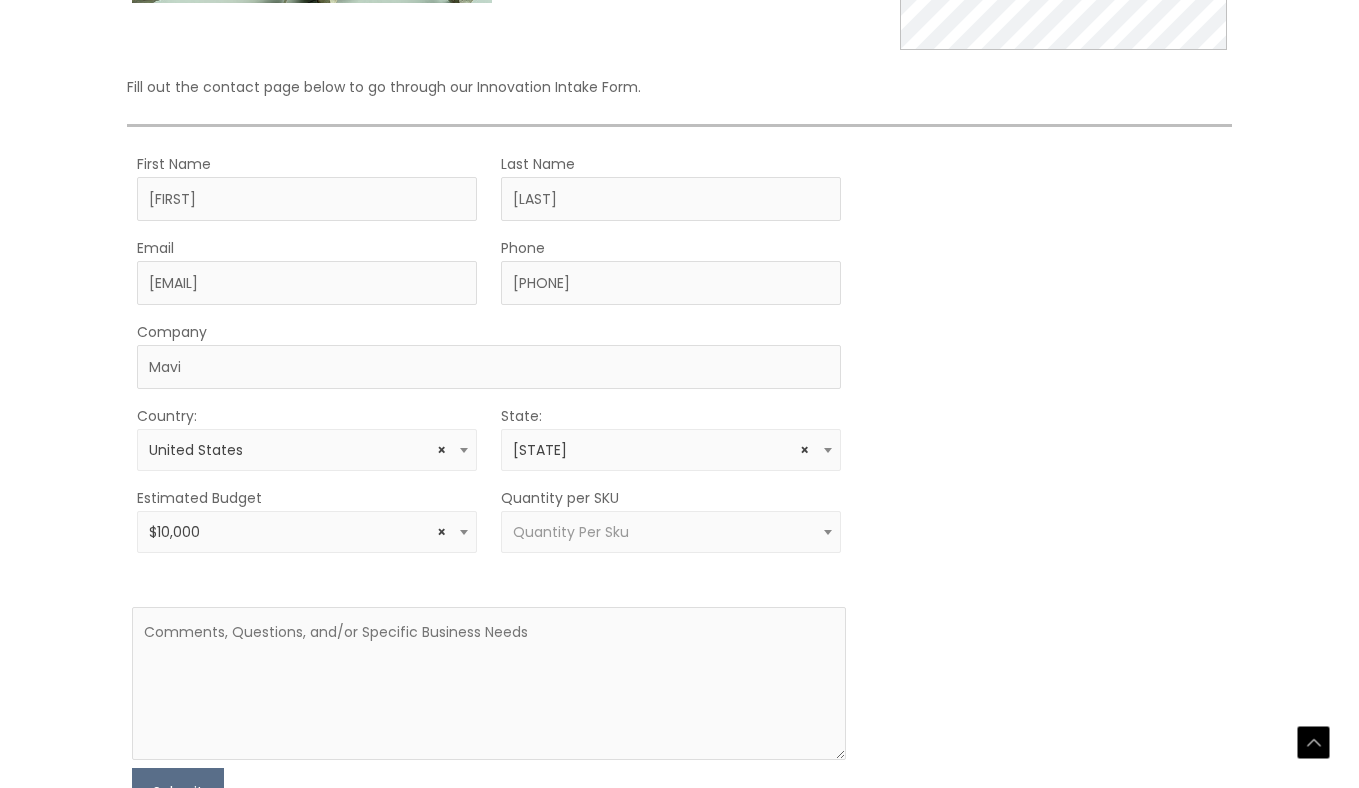 scroll, scrollTop: 468, scrollLeft: 0, axis: vertical 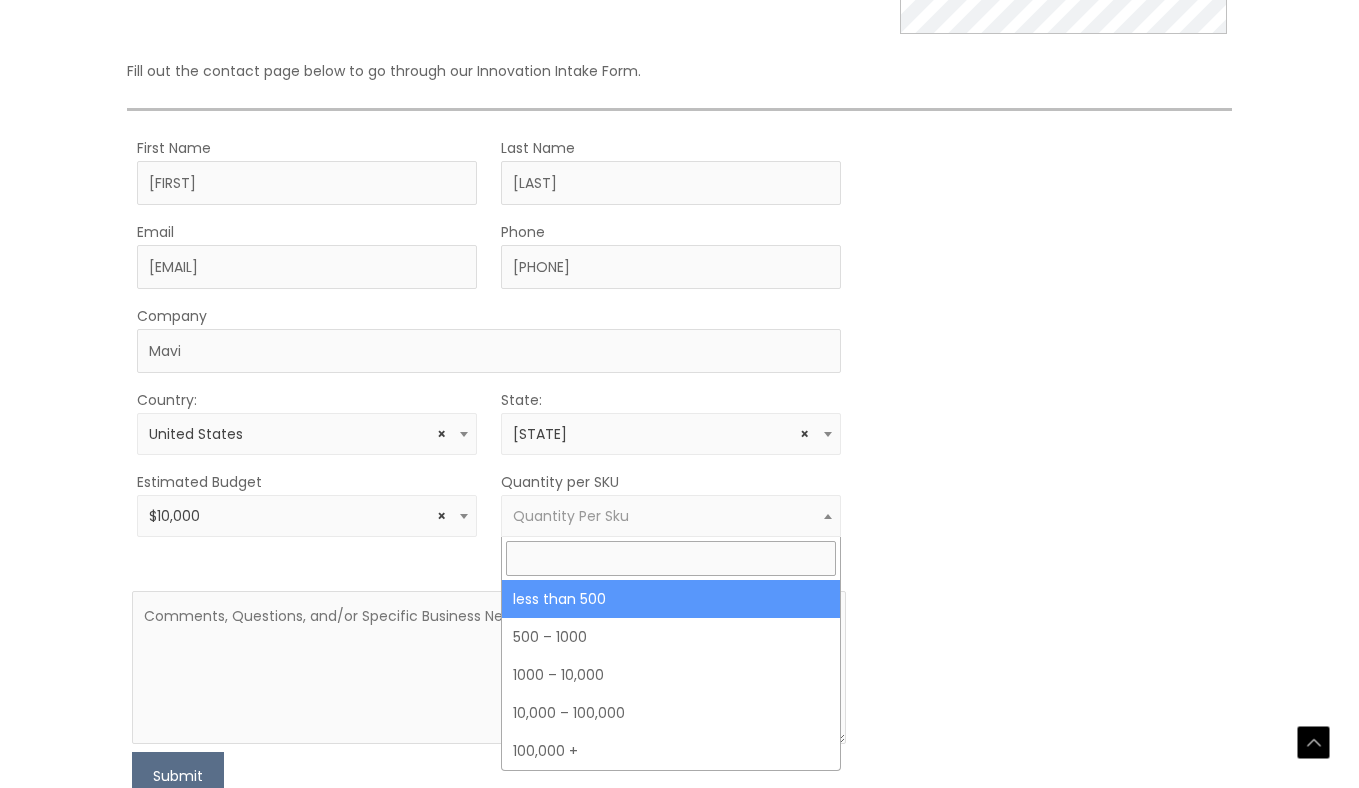 click on "Quantity Per Sku" at bounding box center (571, 516) 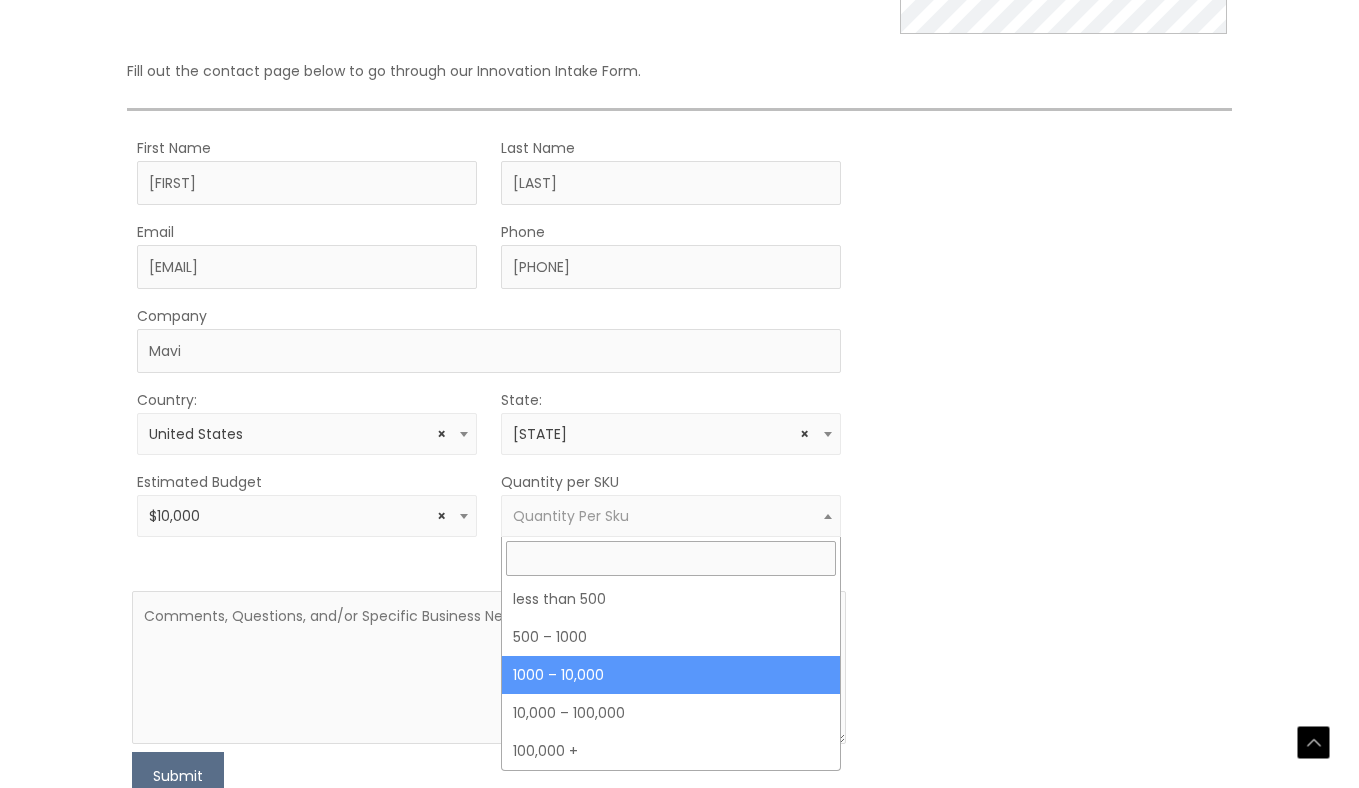 select on "4" 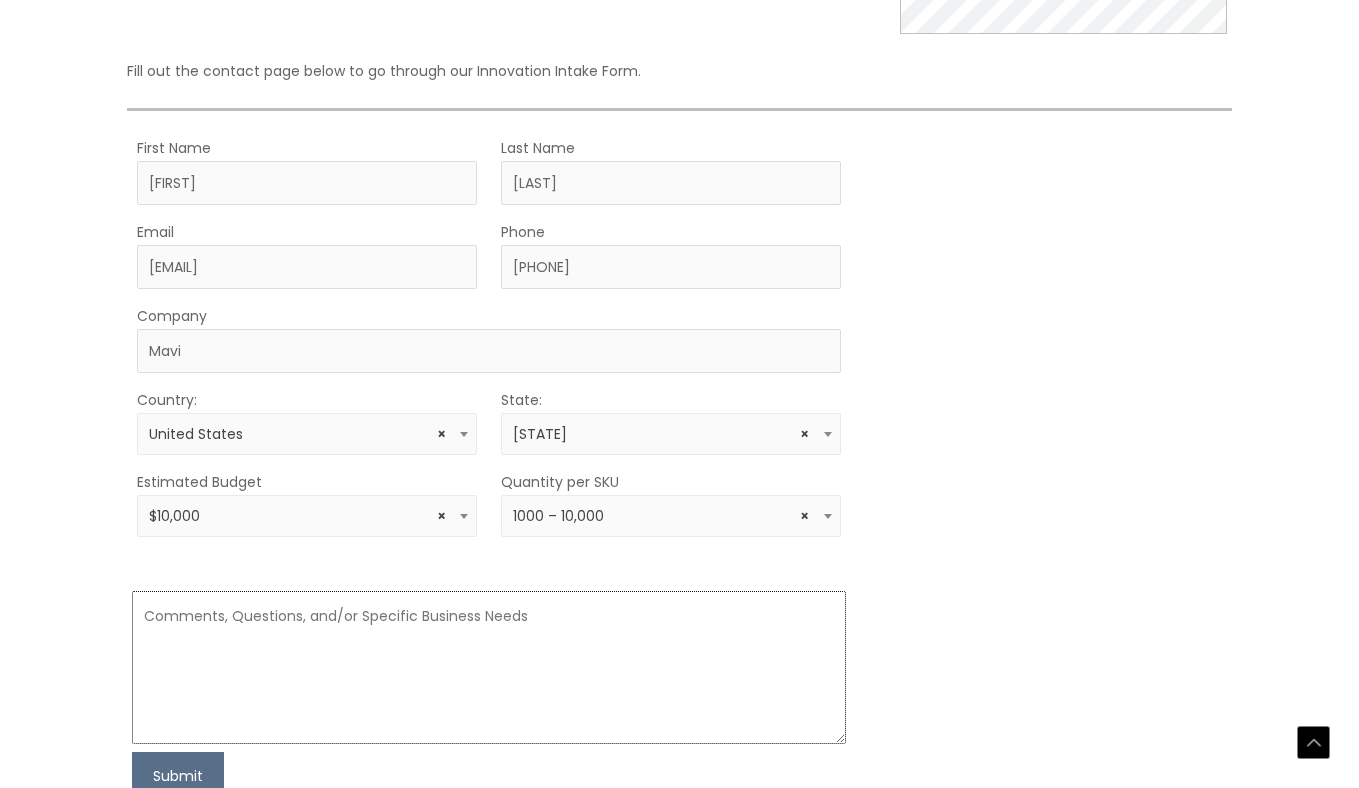 click at bounding box center [489, 667] 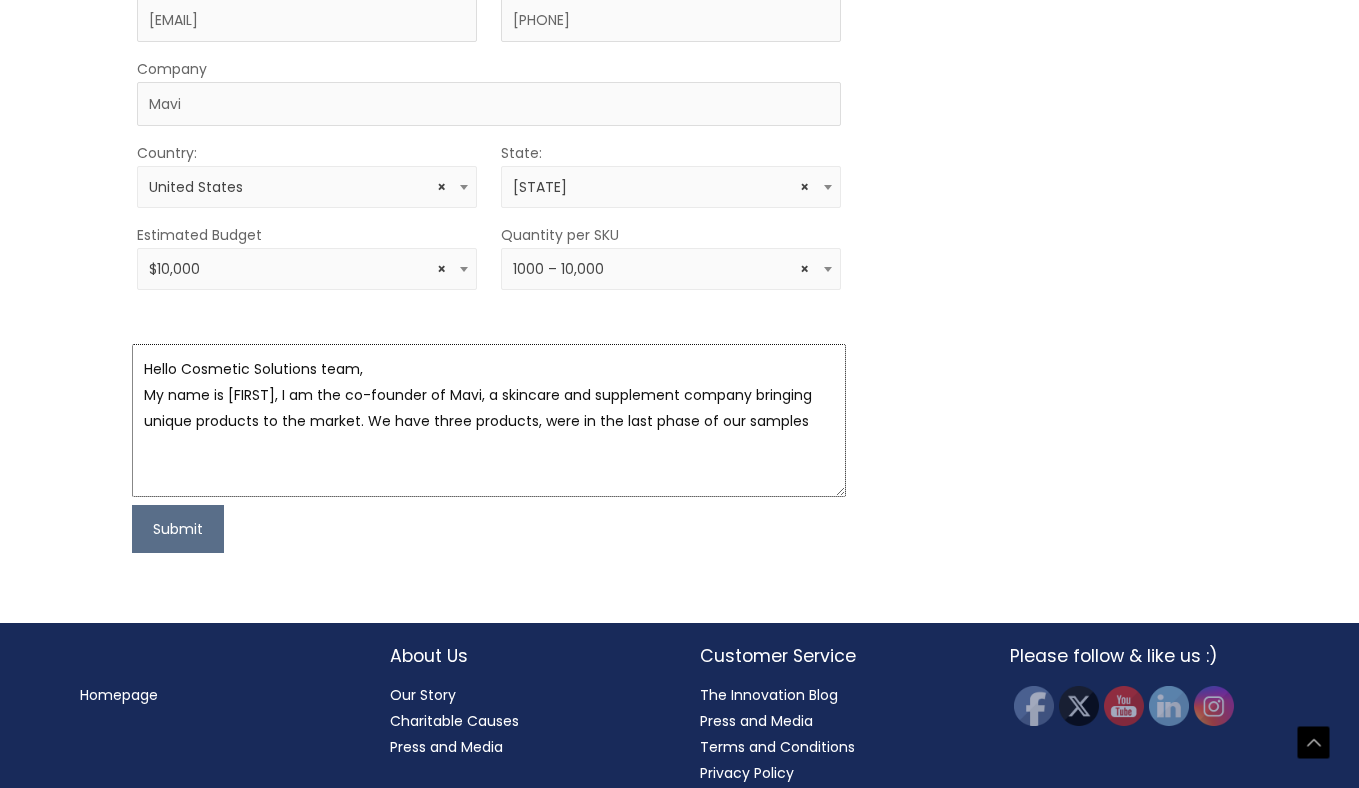 scroll, scrollTop: 733, scrollLeft: 0, axis: vertical 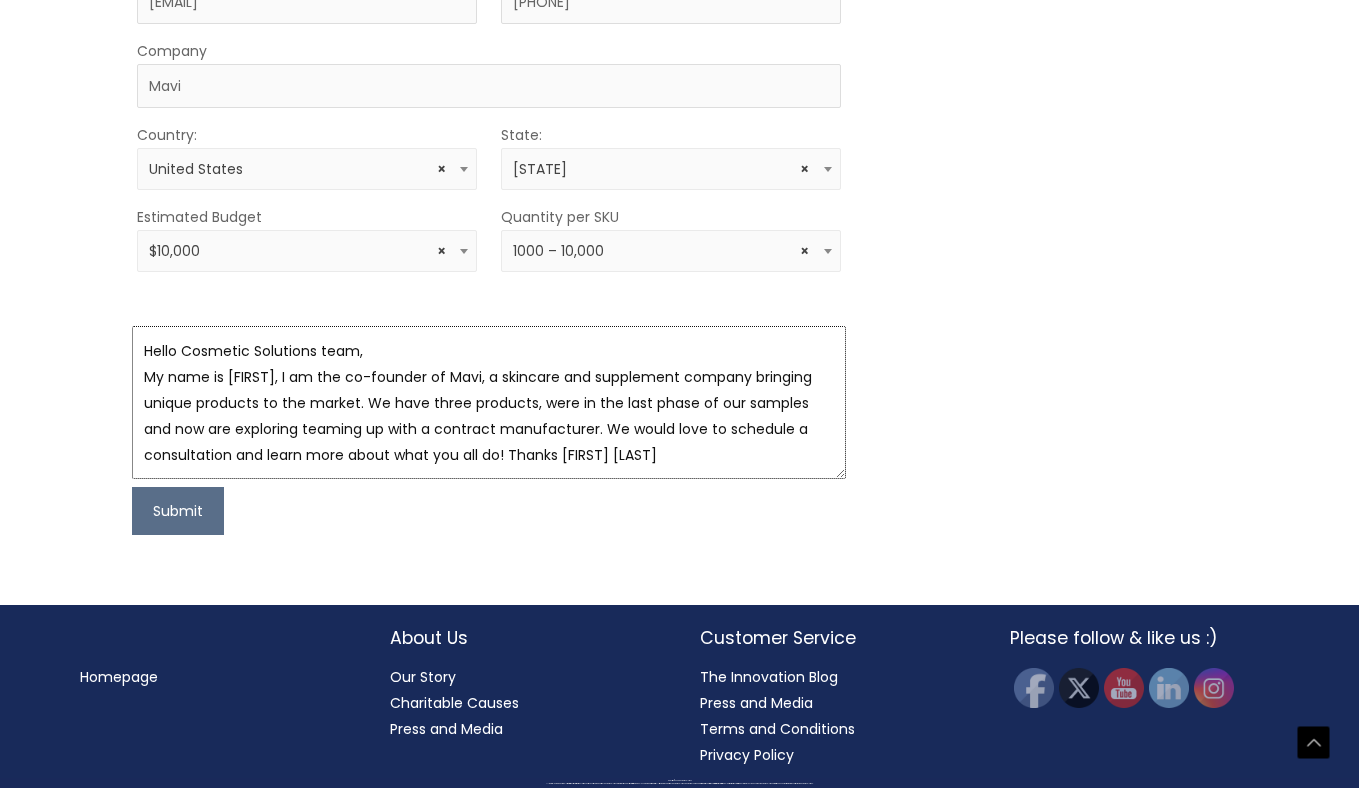 drag, startPoint x: 667, startPoint y: 457, endPoint x: 223, endPoint y: 304, distance: 469.6222 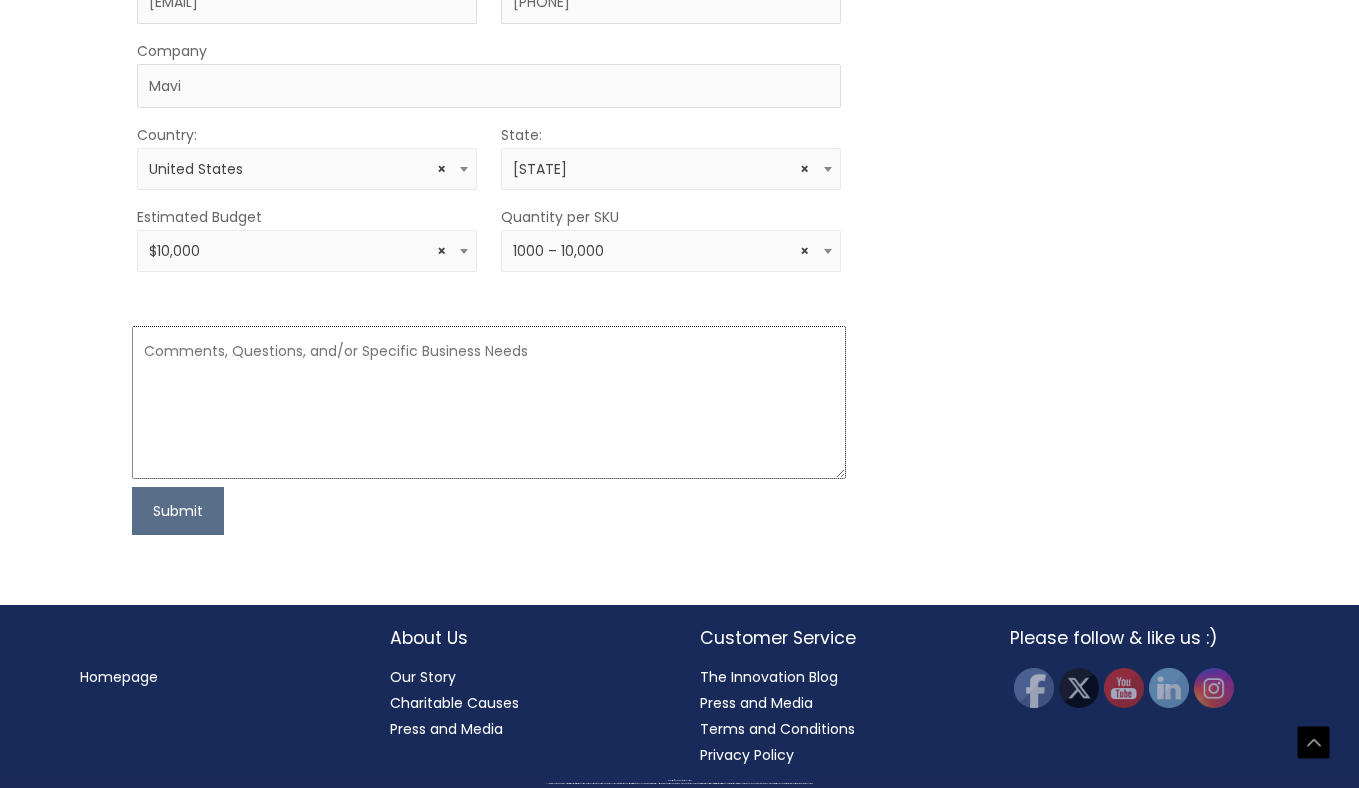paste on "Hello Cosmetic Solutions Team,
My name is [FIRST], and I’m the co-founder of Mavi, a skincare and supplement company focused on bringing unique, intentional products to the market. We’re currently in the final phase of developing samples for three products and are now exploring contract manufacturing partners.
We’d love to schedule a consultation and learn more about your capabilities, MOQs, and timelines to see if we’d be a good fit.
Thank you so much for your time!
Best regards,
[FIRST] [LAST]
Co-Founder, Mavi" 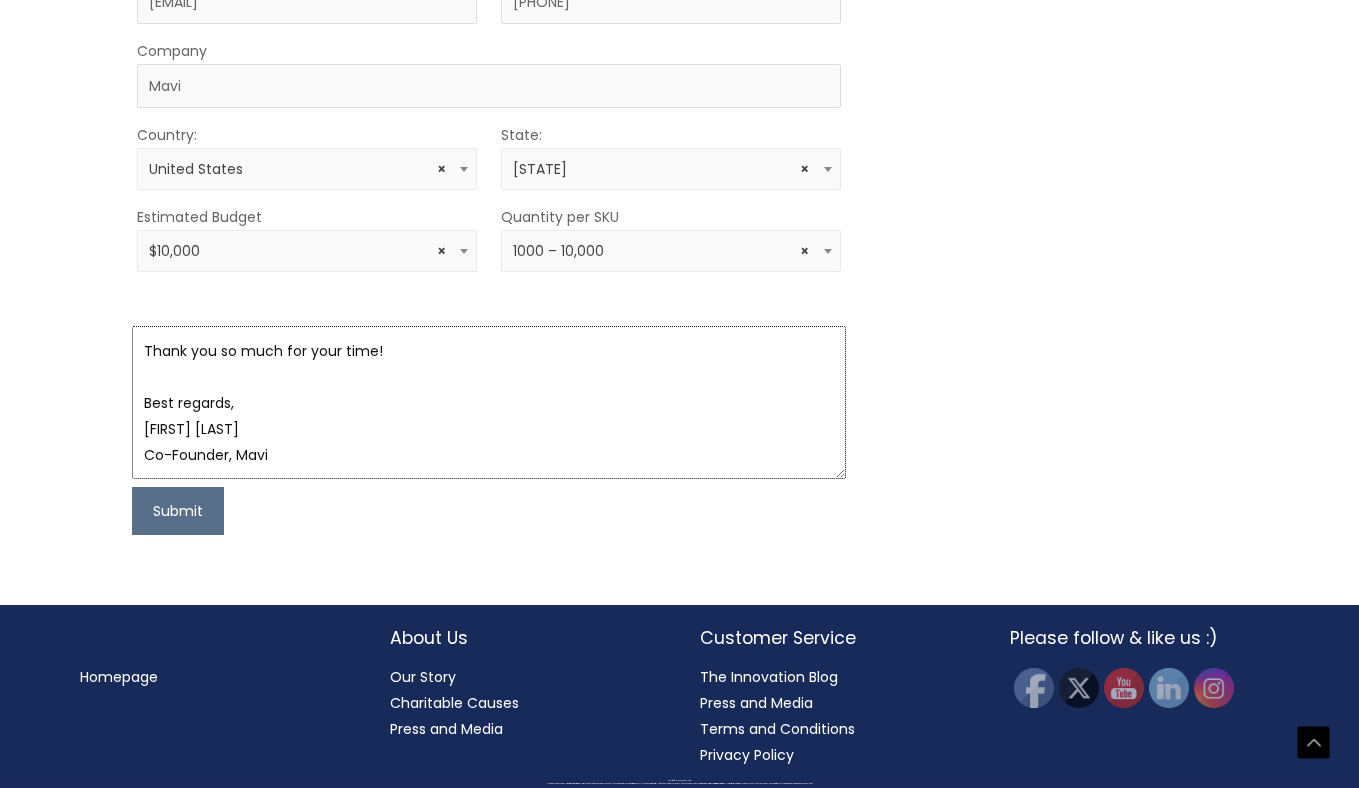 scroll, scrollTop: 282, scrollLeft: 0, axis: vertical 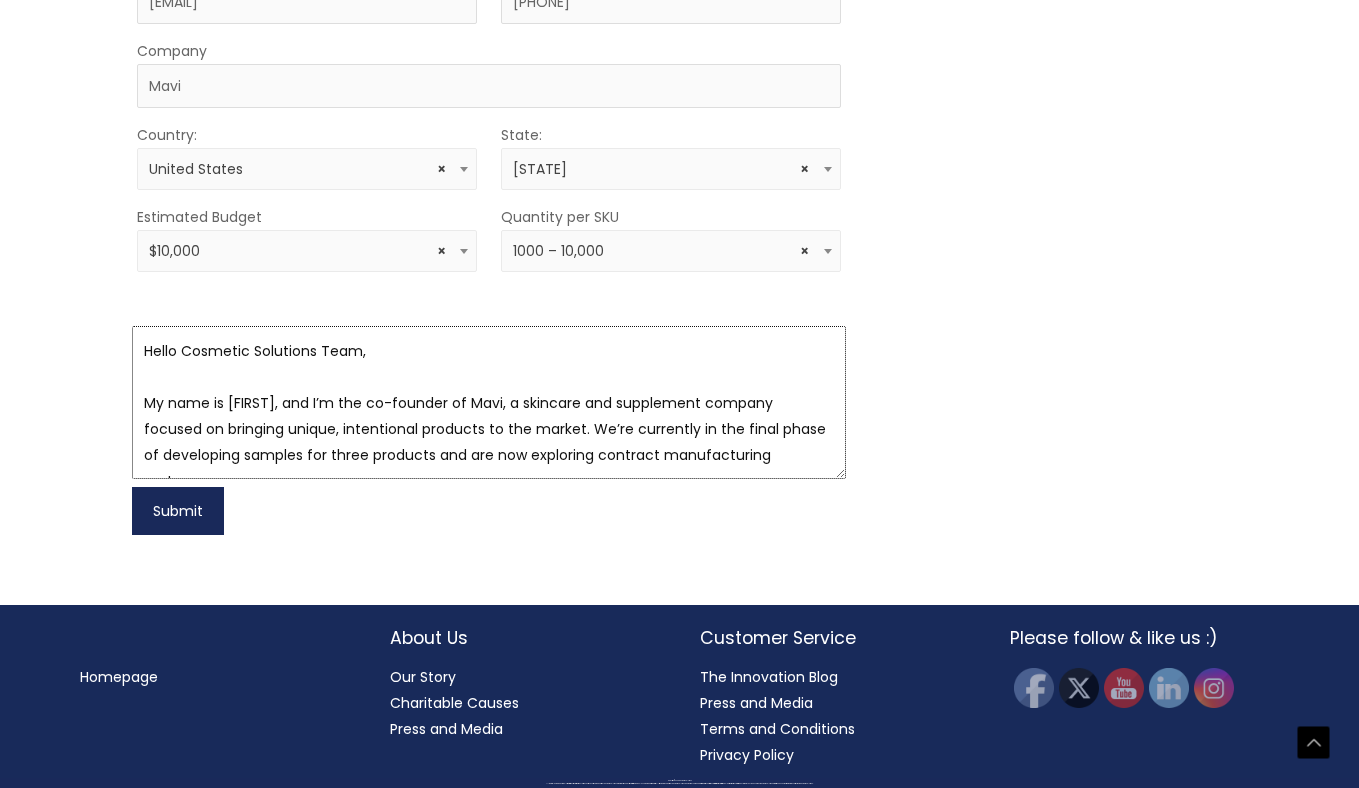 type on "Hello Cosmetic Solutions Team,
My name is [FIRST], and I’m the co-founder of Mavi, a skincare and supplement company focused on bringing unique, intentional products to the market. We’re currently in the final phase of developing samples for three products and are now exploring contract manufacturing partners.
We’d love to schedule a consultation and learn more about your capabilities, MOQs, and timelines to see if we’d be a good fit.
Thank you so much for your time!
Best regards,
[FIRST] [LAST]
[PHONE]
Co-Founder, Mavi" 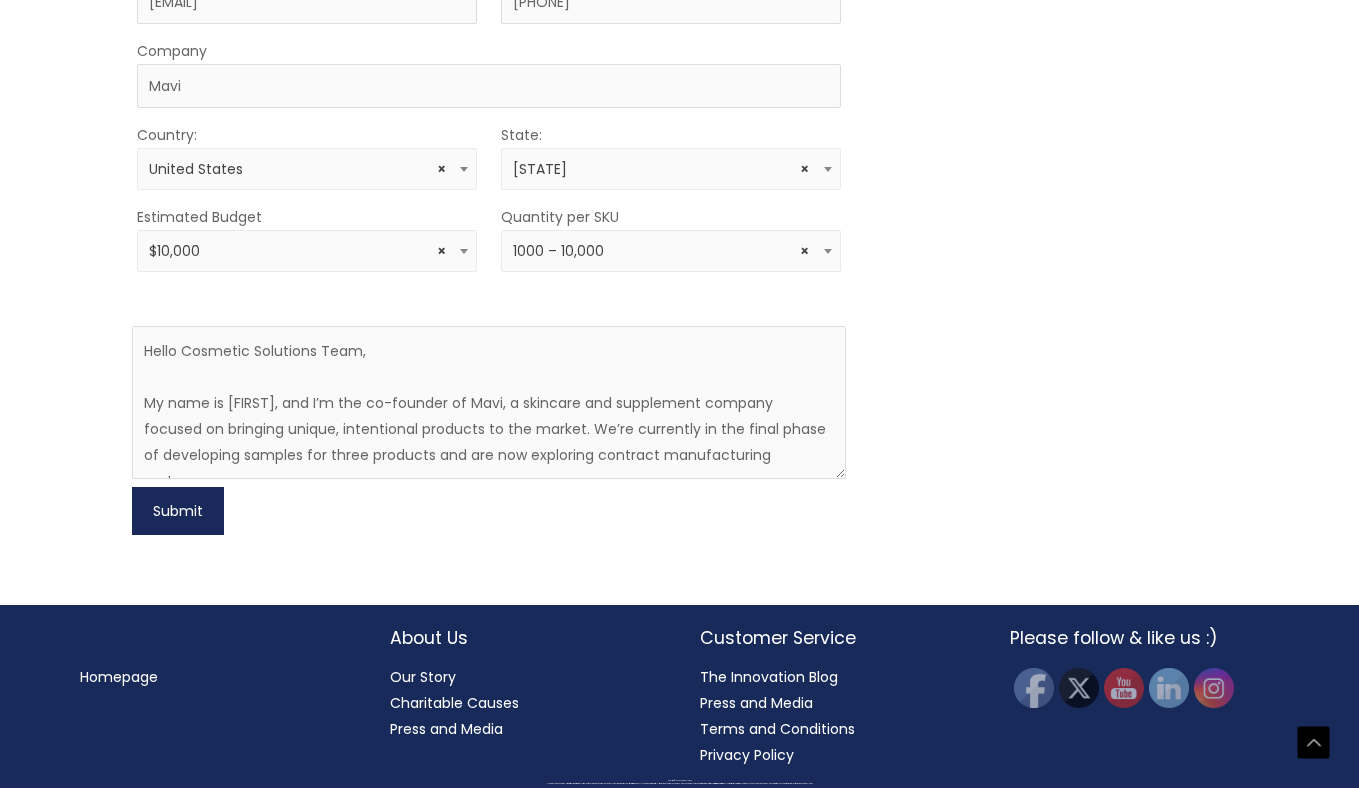 click on "Submit" at bounding box center (178, 511) 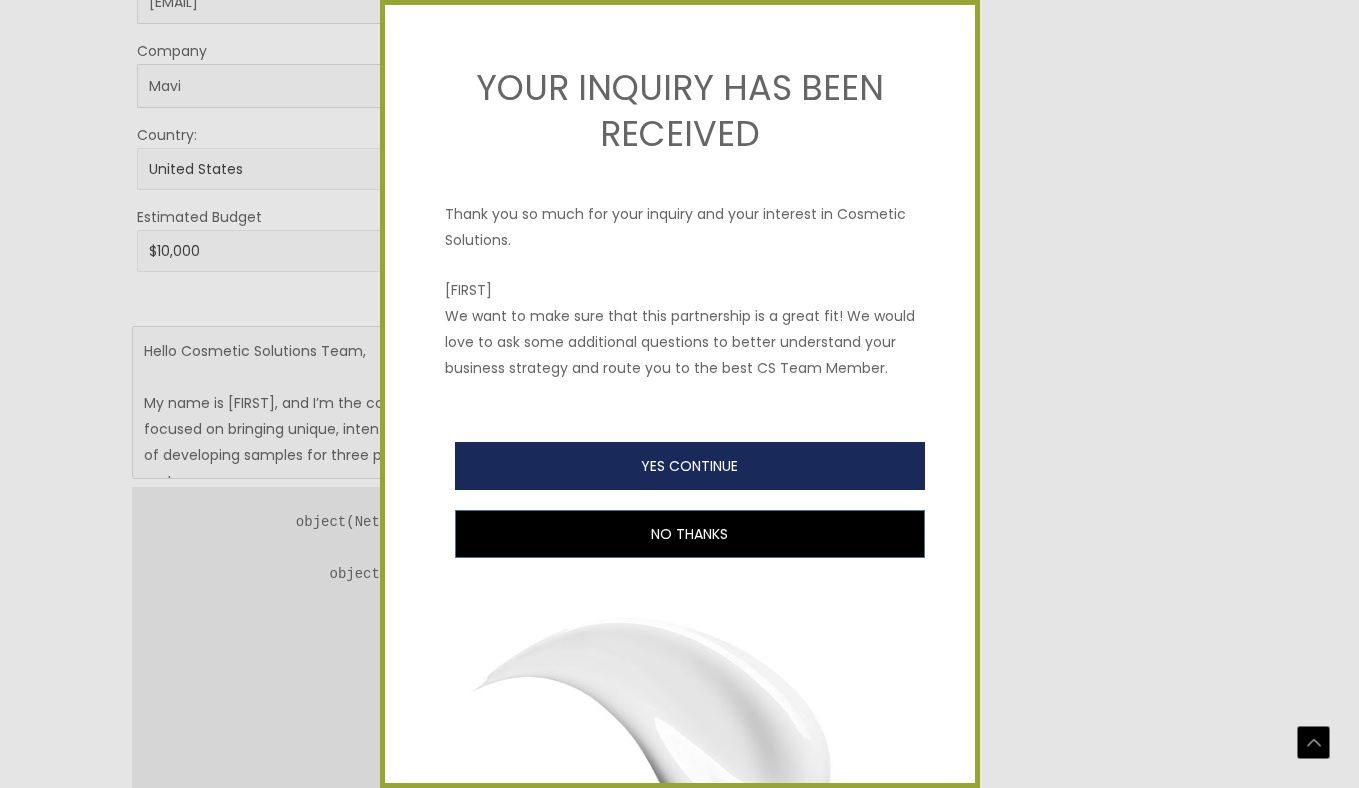 click on "YES CONTINUE" at bounding box center [690, 466] 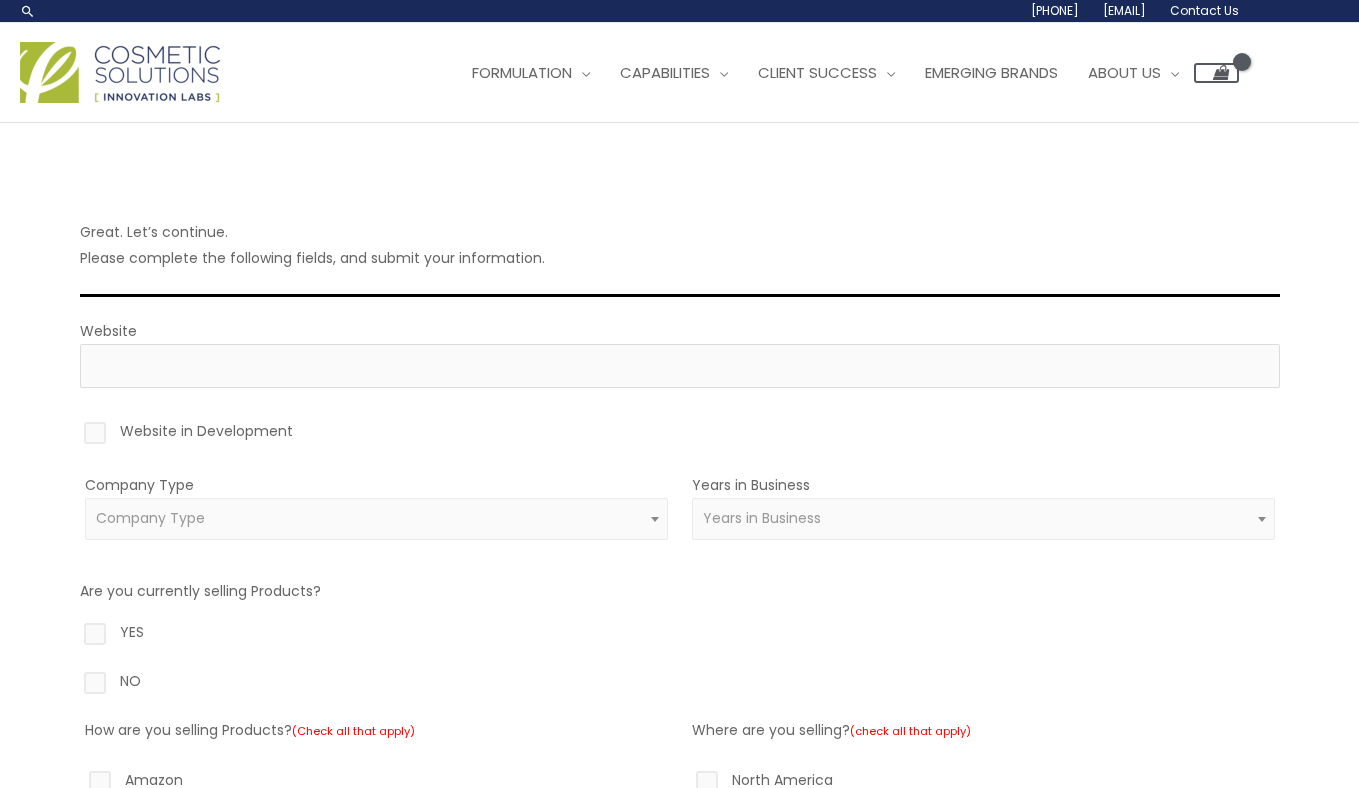 scroll, scrollTop: 0, scrollLeft: 0, axis: both 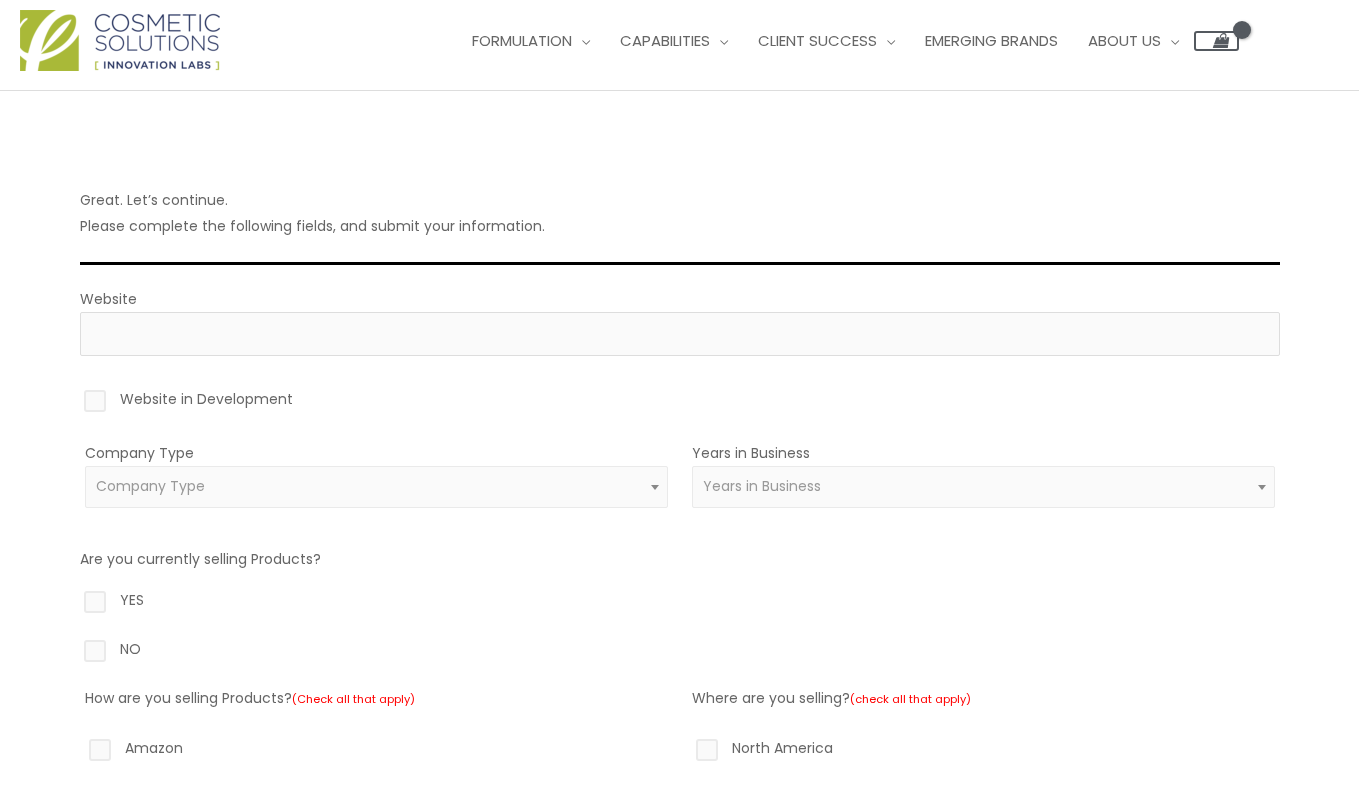 click on "Website in Development" at bounding box center [680, 403] 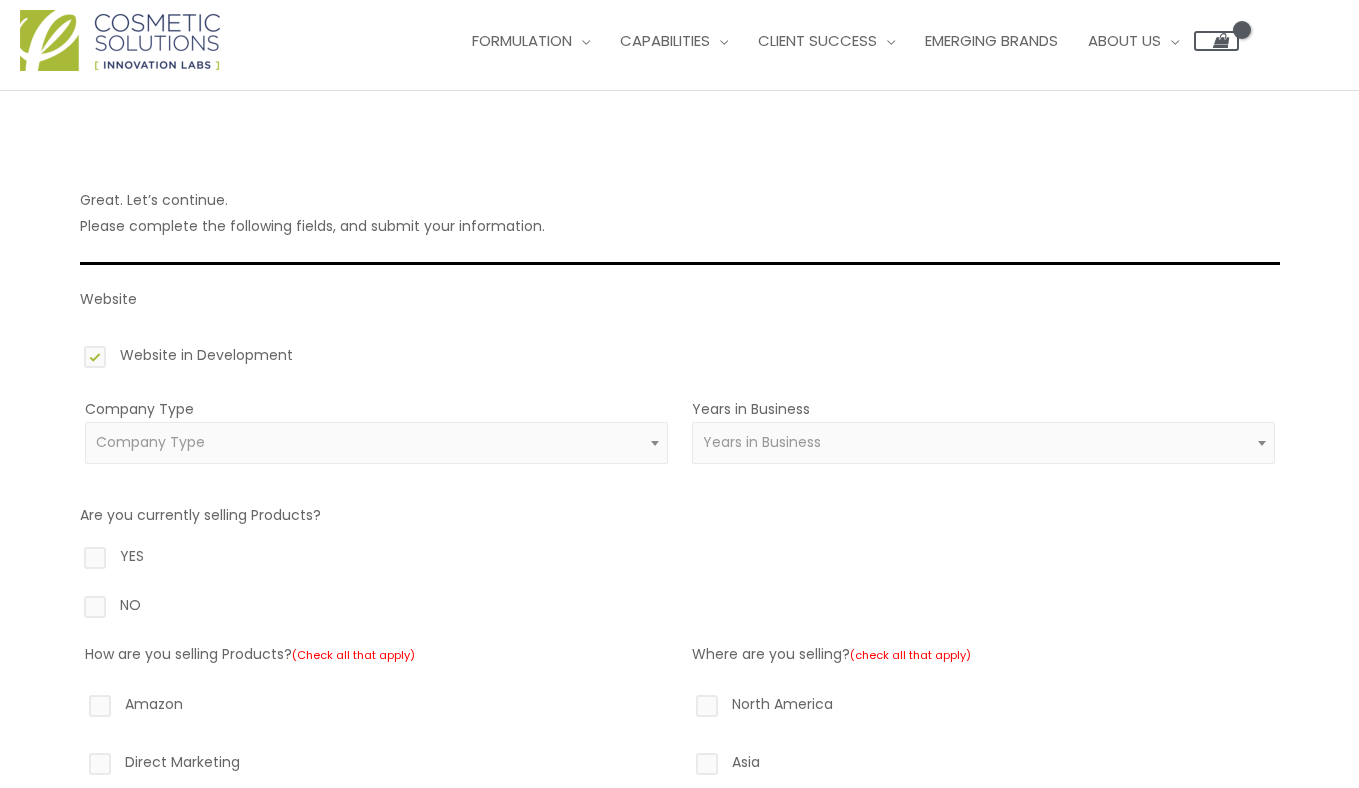click on "Company Type" at bounding box center (150, 442) 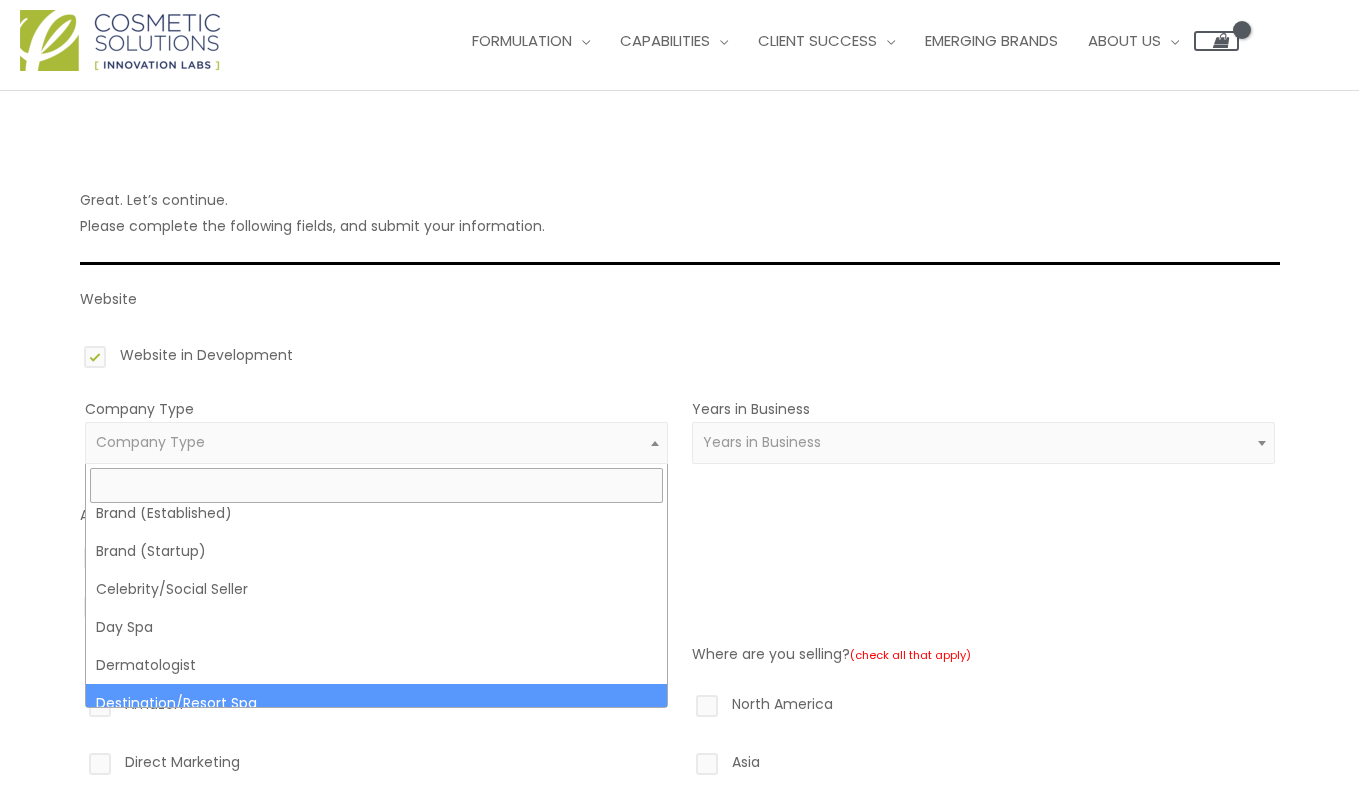 scroll, scrollTop: 41, scrollLeft: 0, axis: vertical 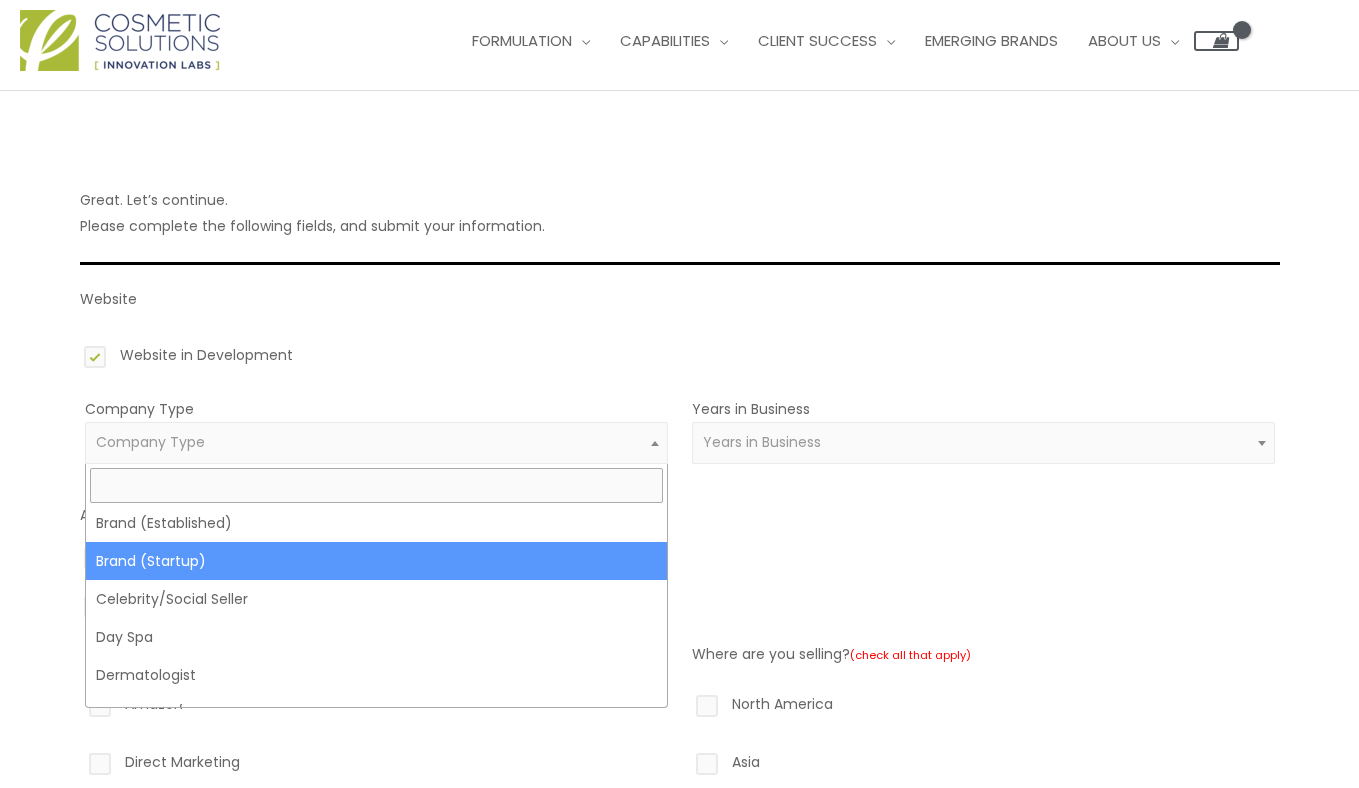 select on "39" 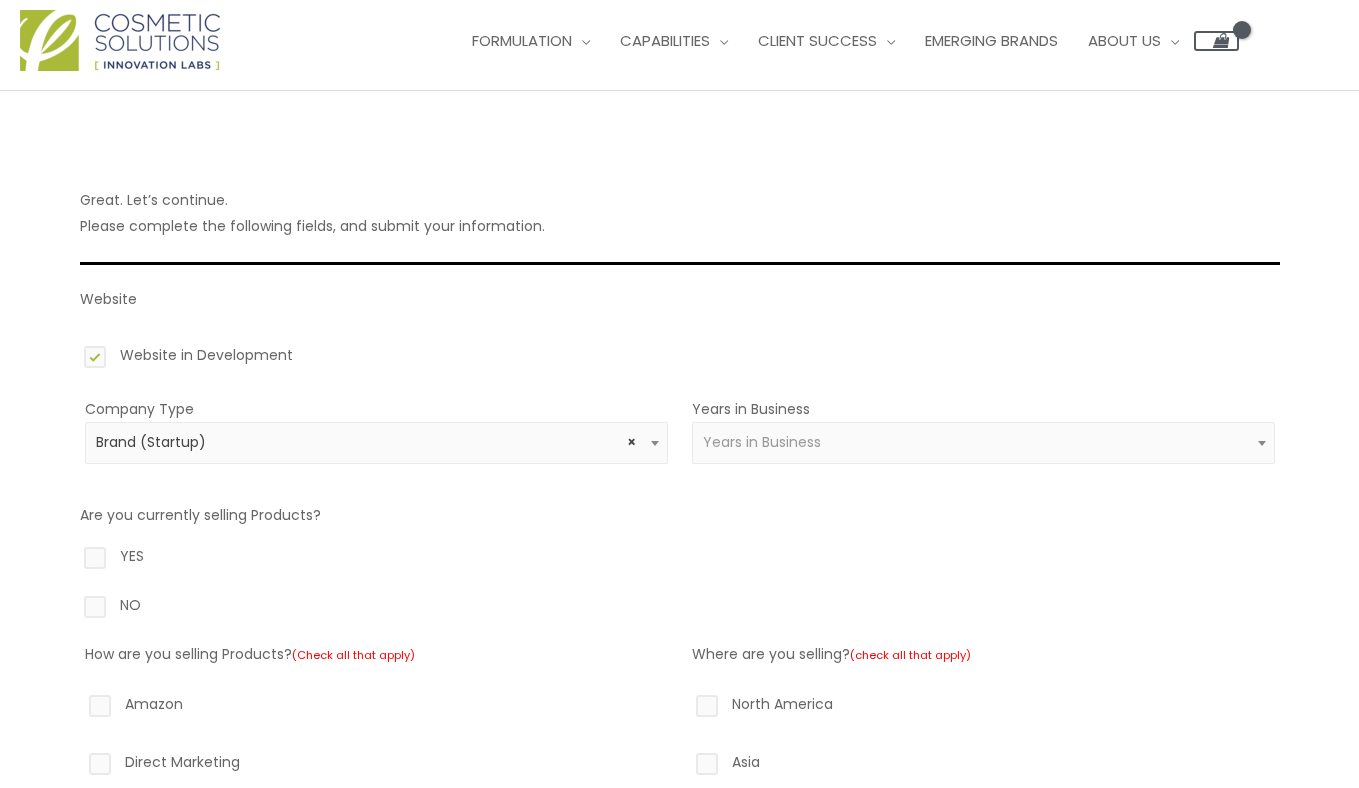 click on "Years in Business" at bounding box center [762, 442] 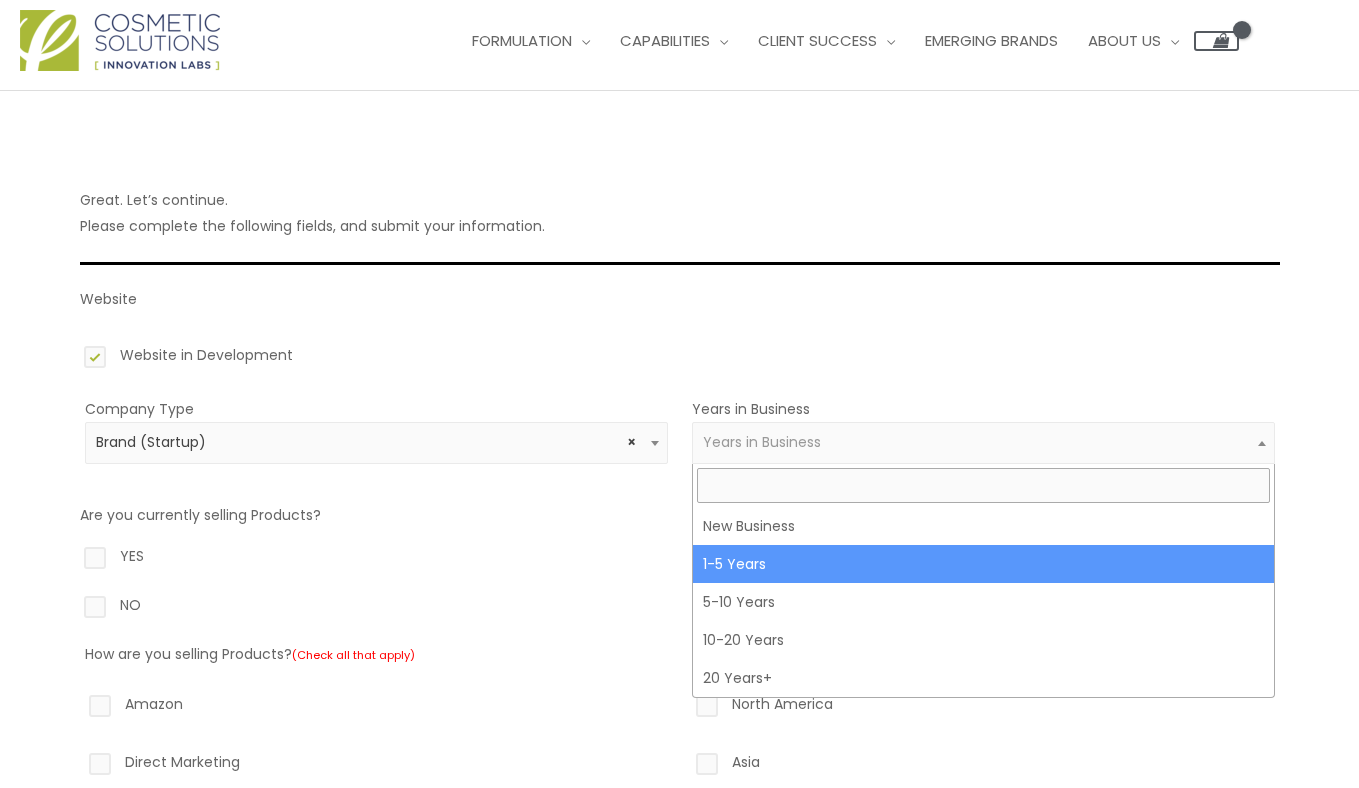 select on "2" 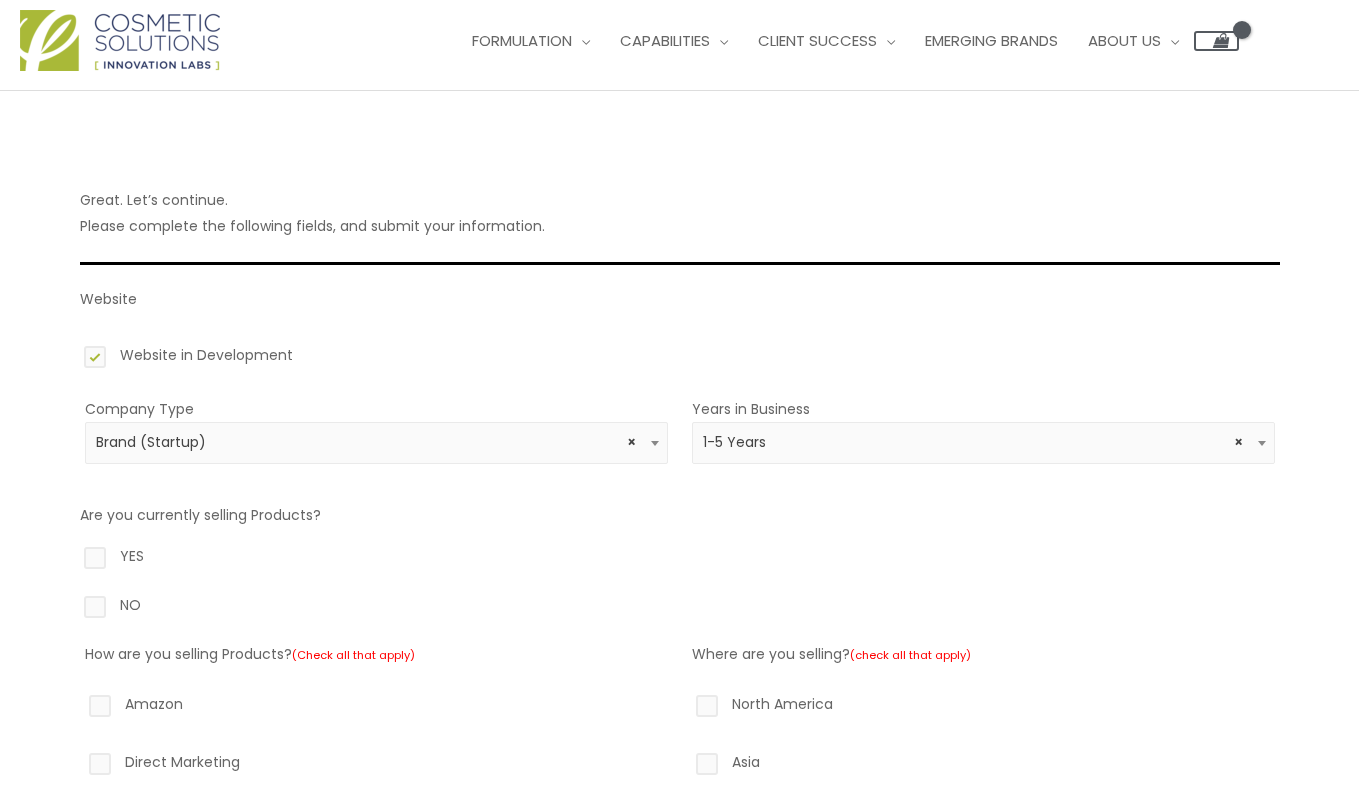 click on "NO" at bounding box center [680, 609] 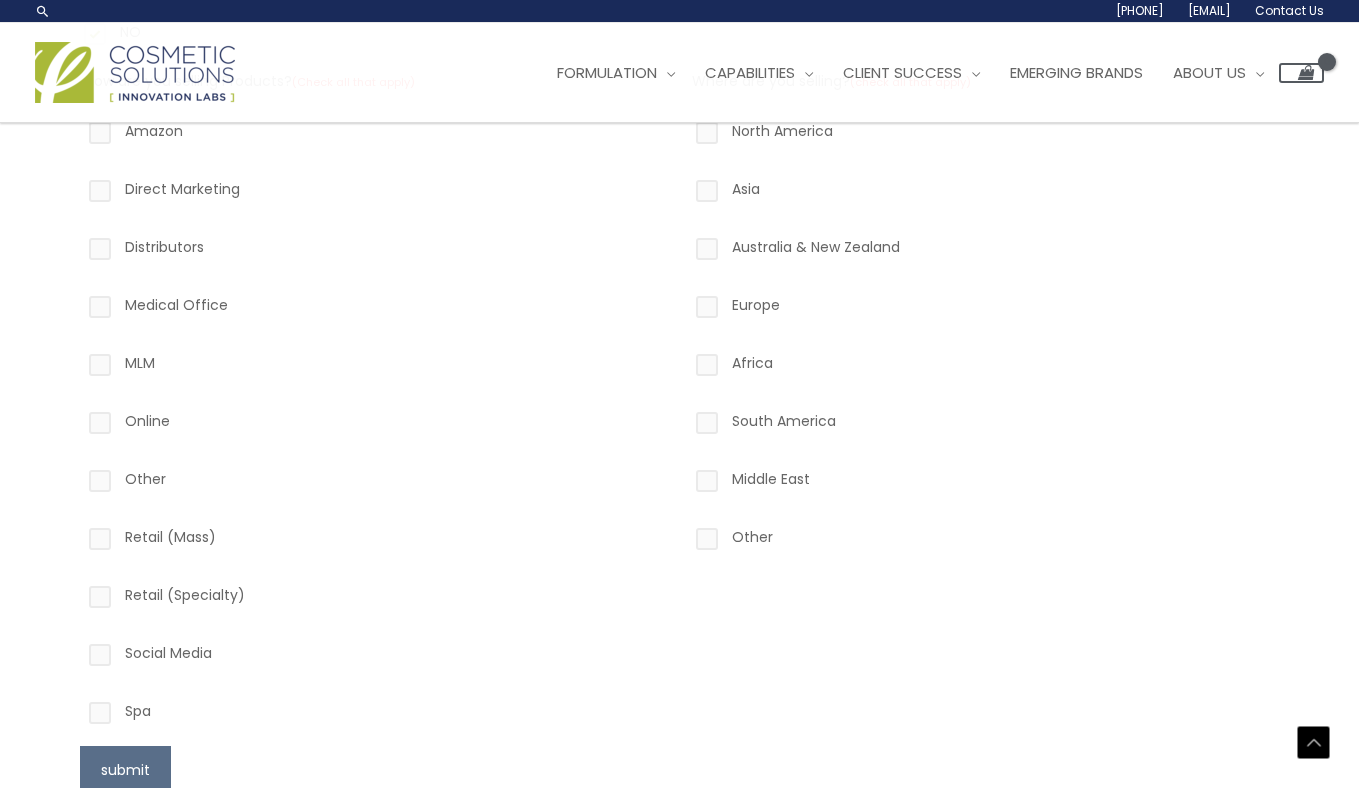 scroll, scrollTop: 527, scrollLeft: 0, axis: vertical 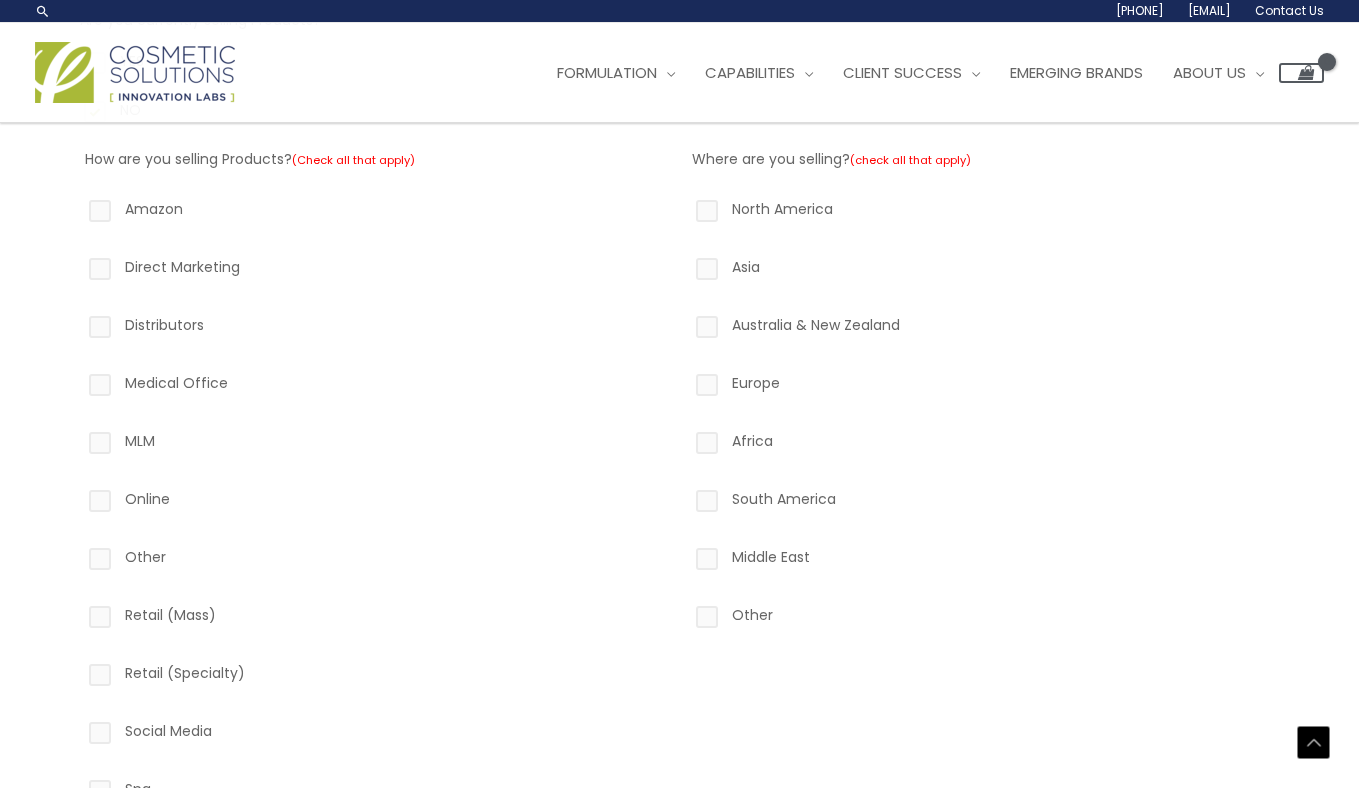 click on "Online" at bounding box center [376, 503] 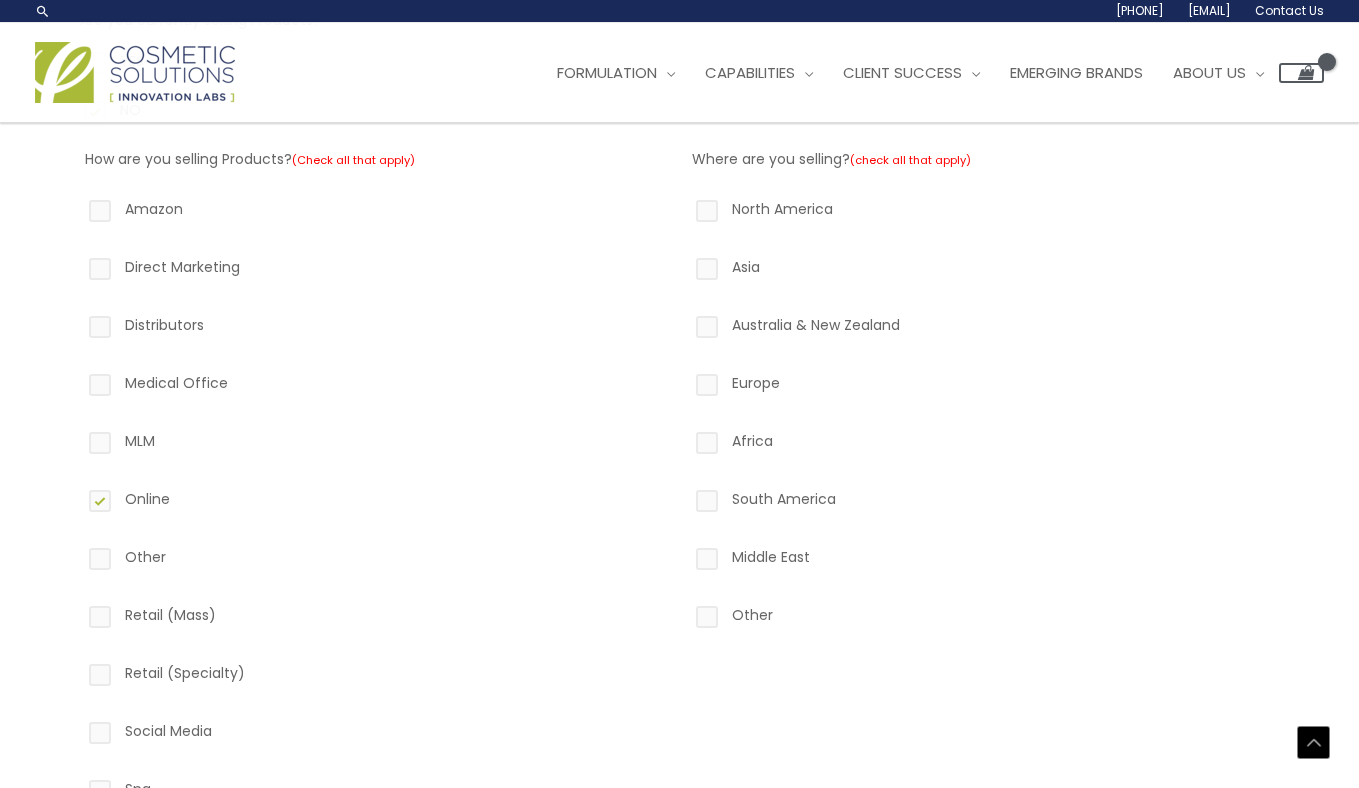 click on "Amazon" at bounding box center (376, 213) 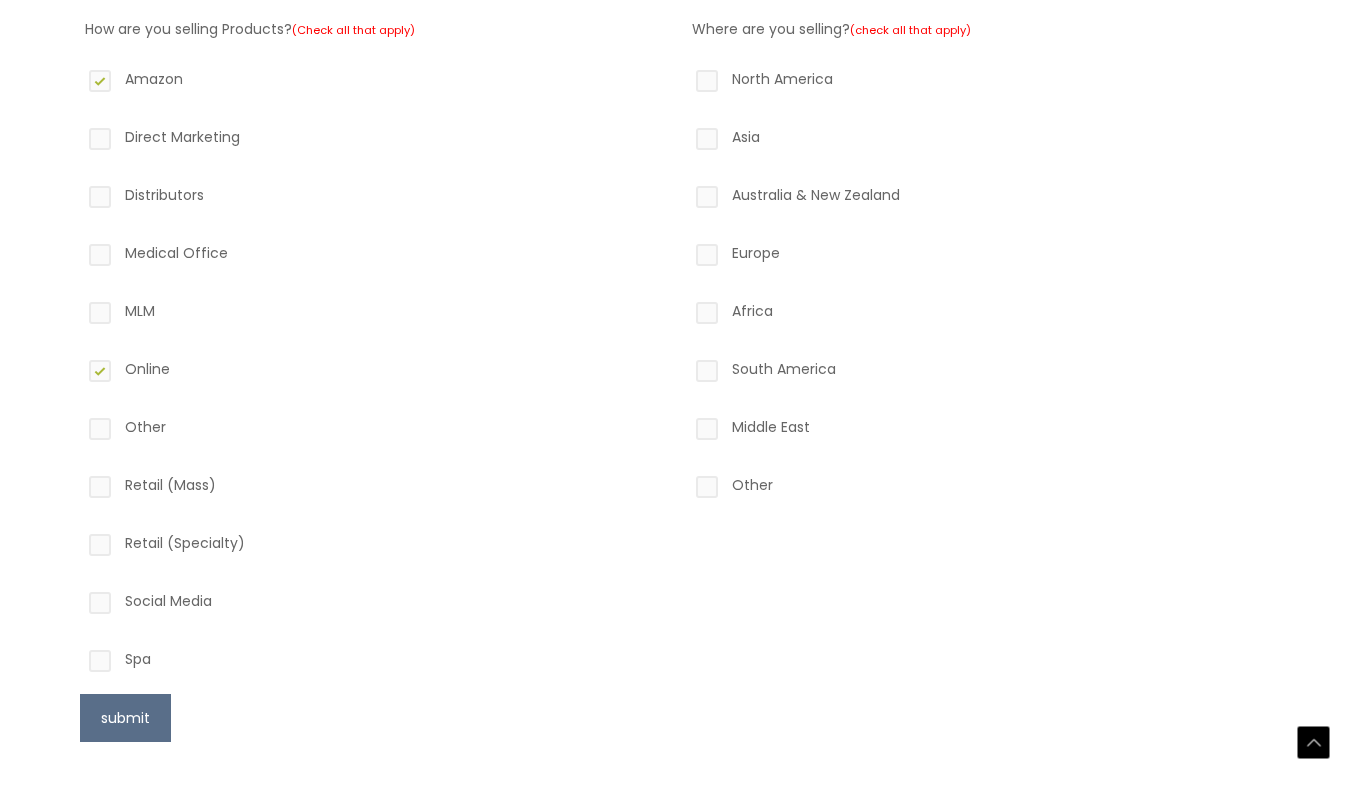 scroll, scrollTop: 668, scrollLeft: 0, axis: vertical 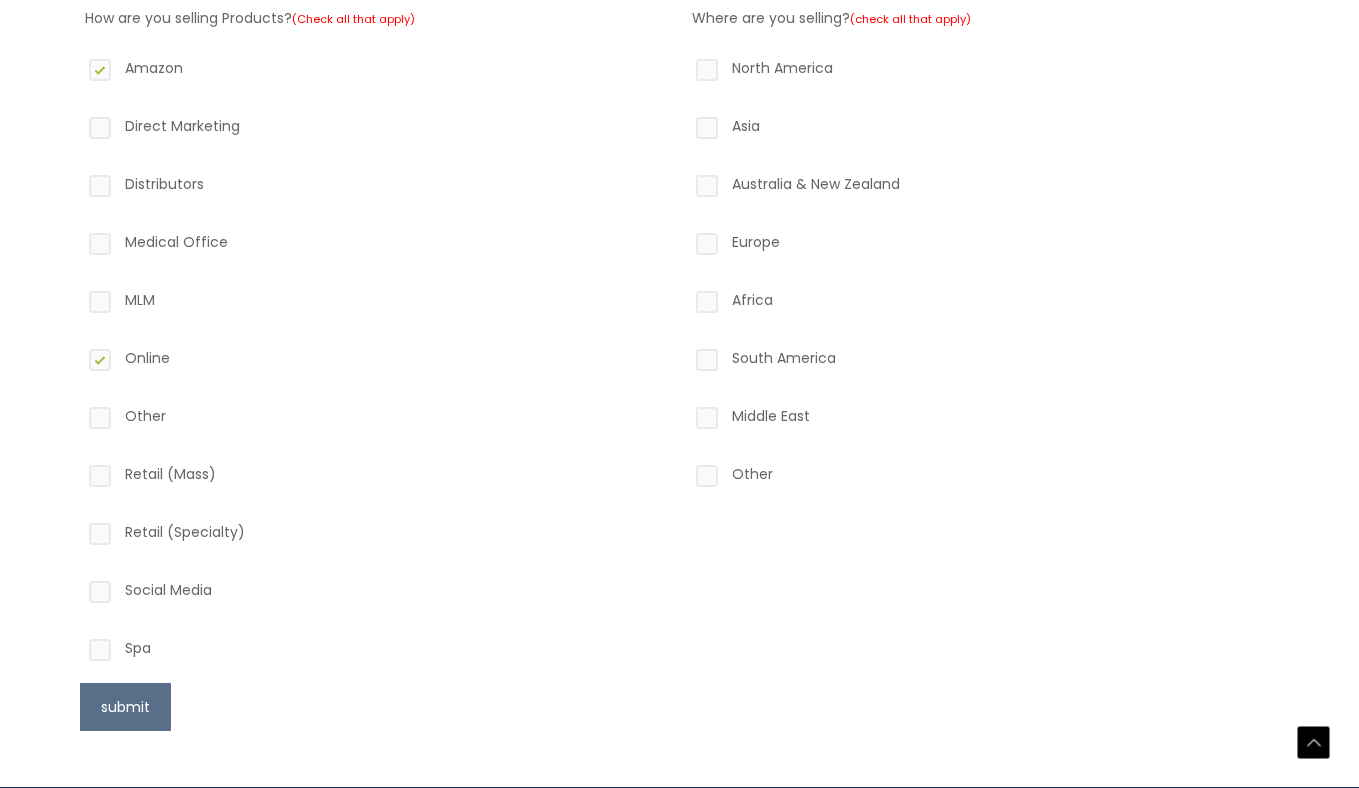 click on "Social Media" at bounding box center [376, 594] 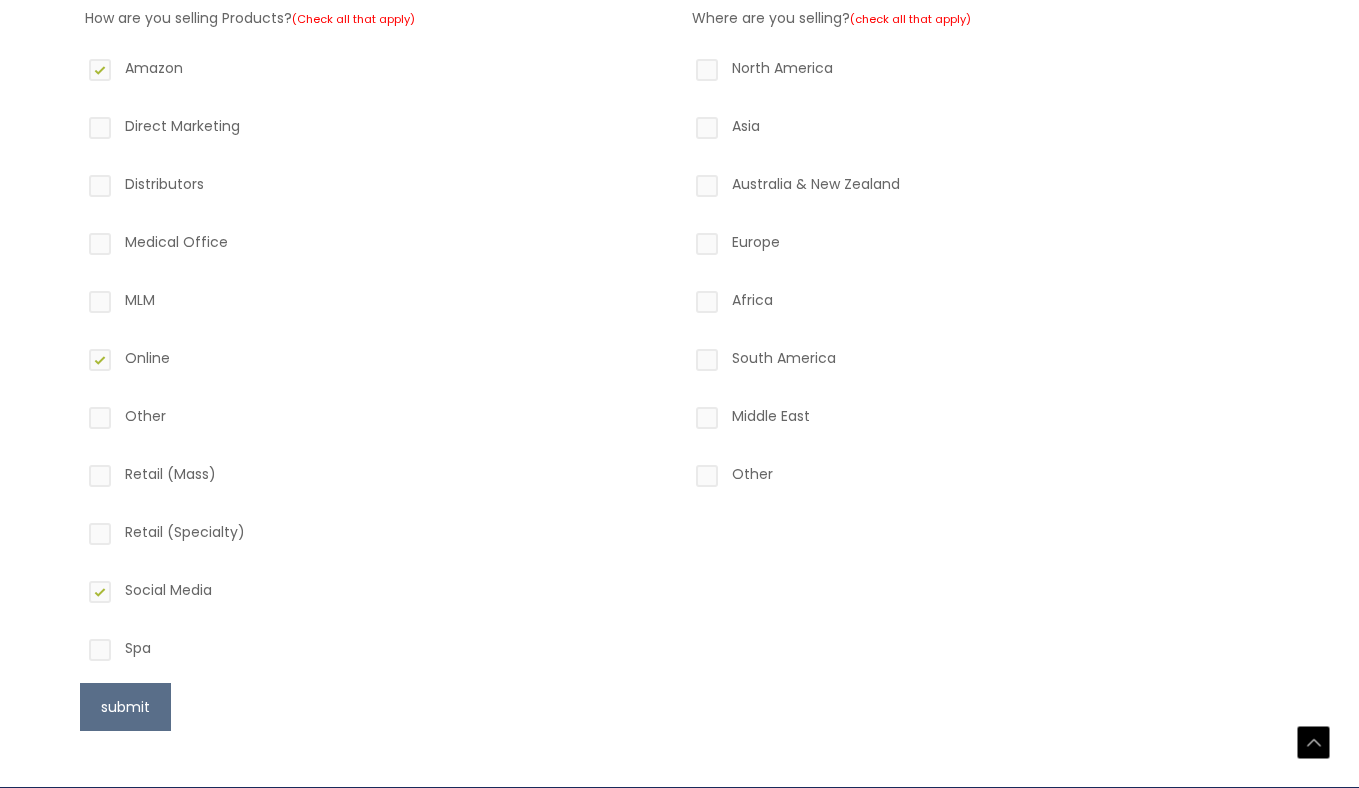 click on "Spa" at bounding box center (376, 652) 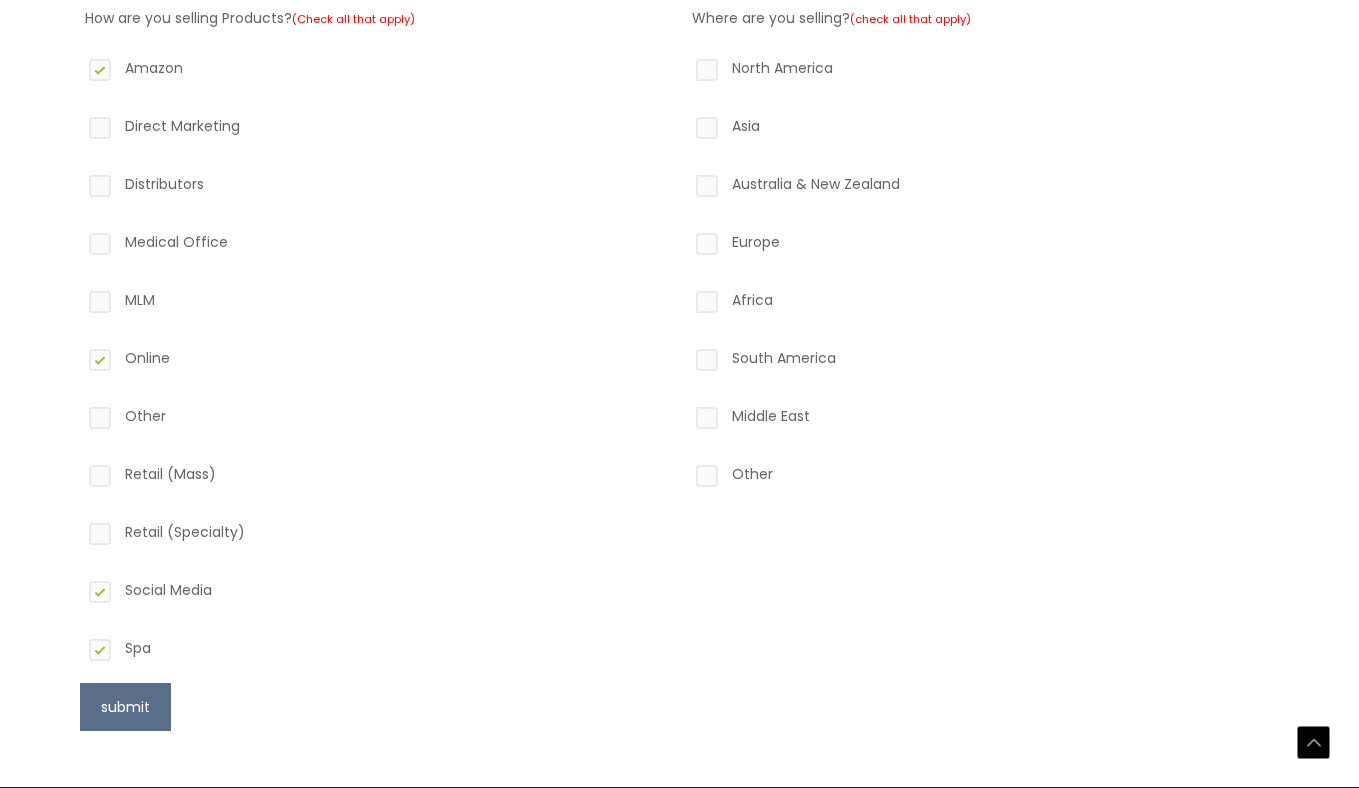 click on "Europe" at bounding box center (983, 246) 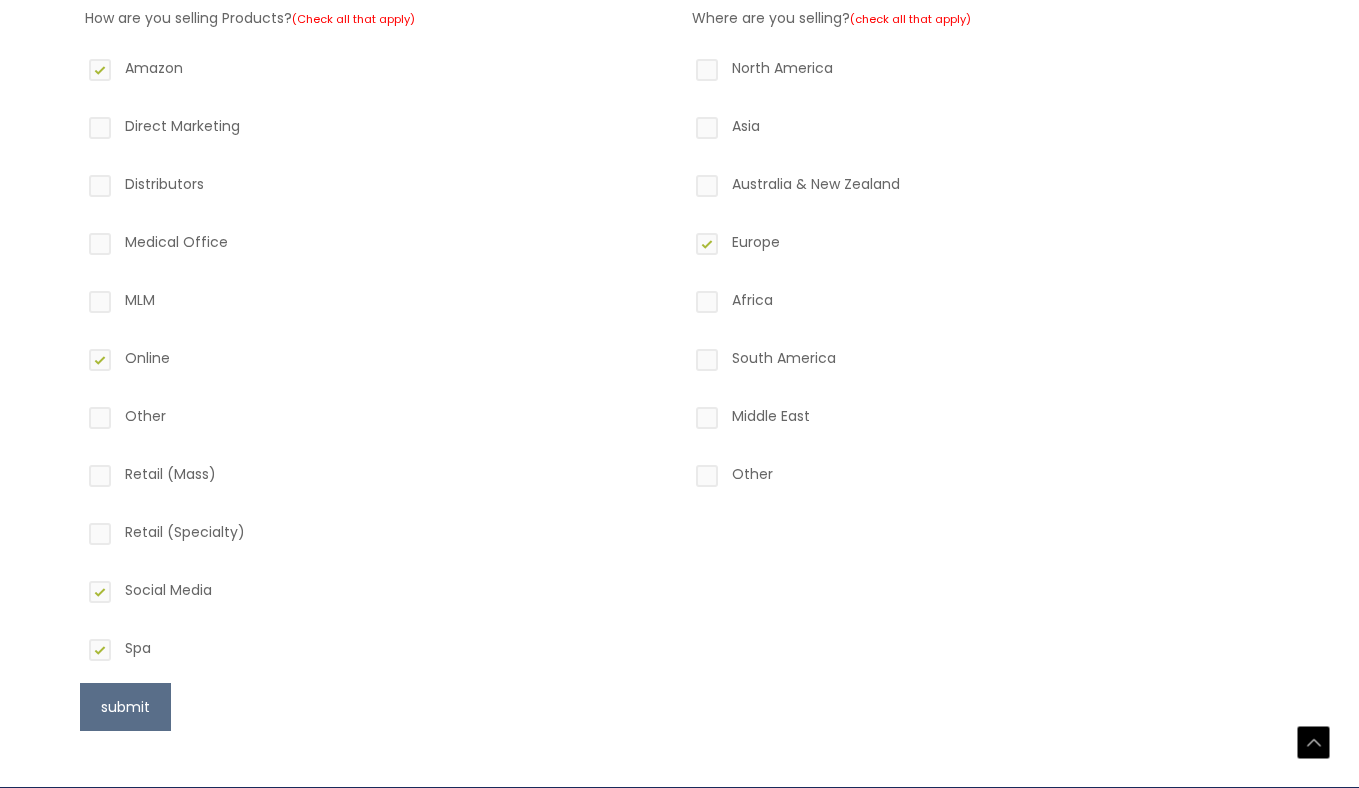 click on "Asia" at bounding box center (983, 130) 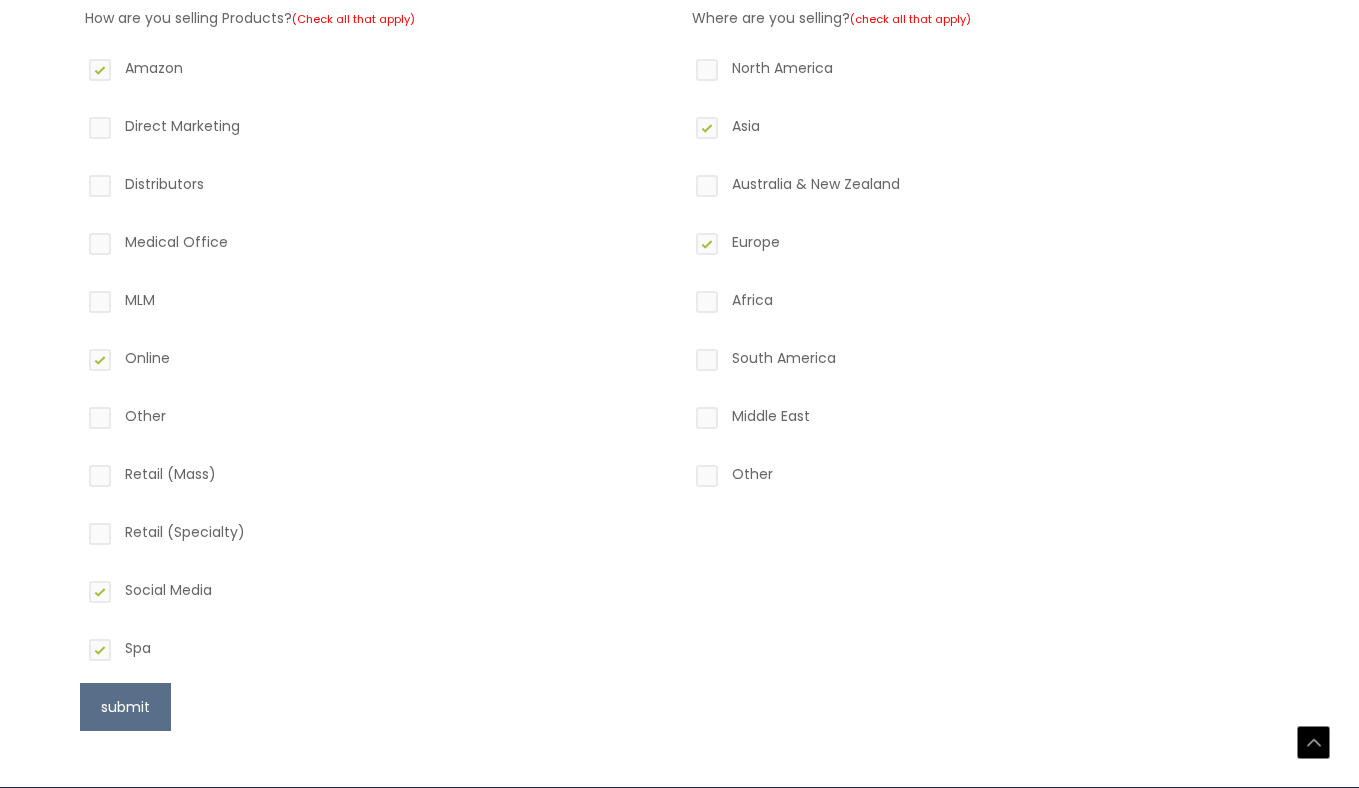 click on "North America" at bounding box center [983, 72] 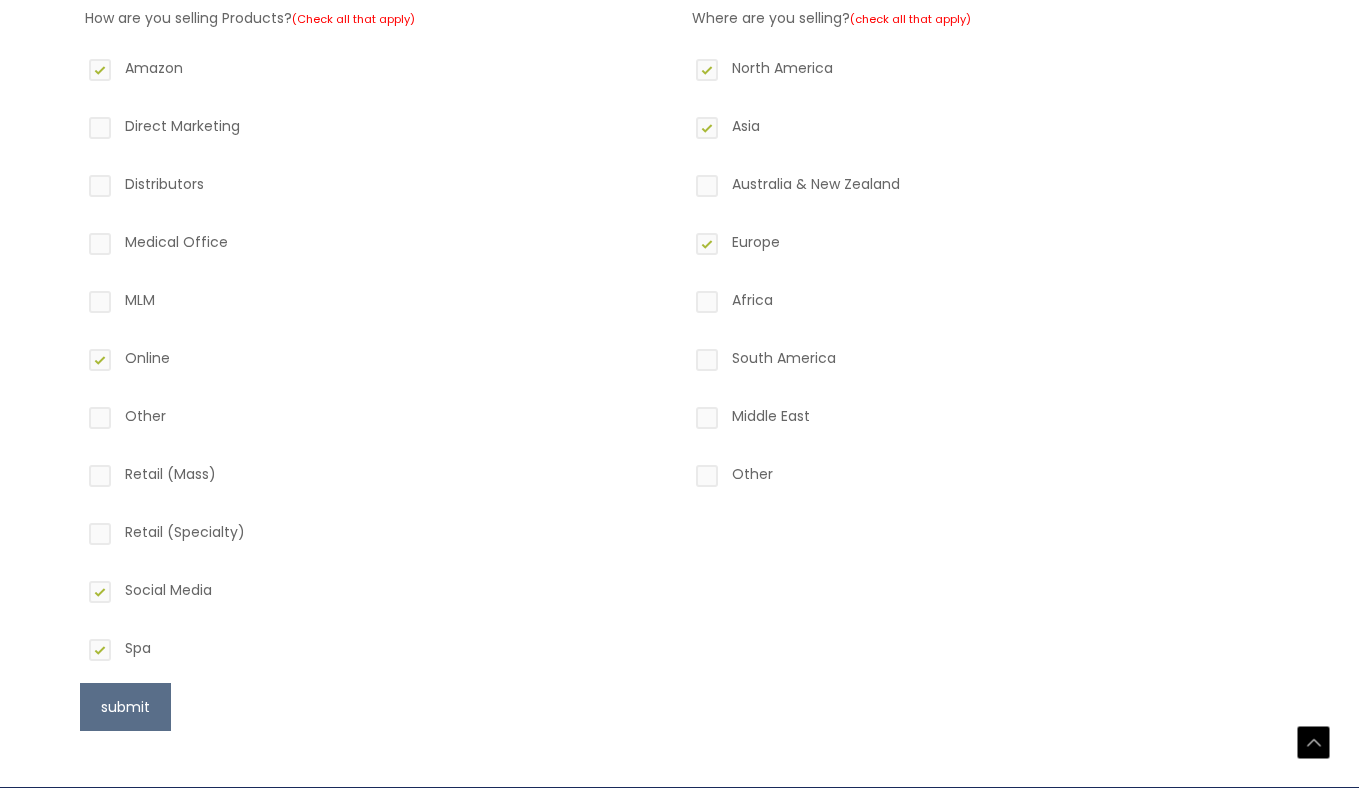 click on "Australia & New Zealand" at bounding box center (983, 188) 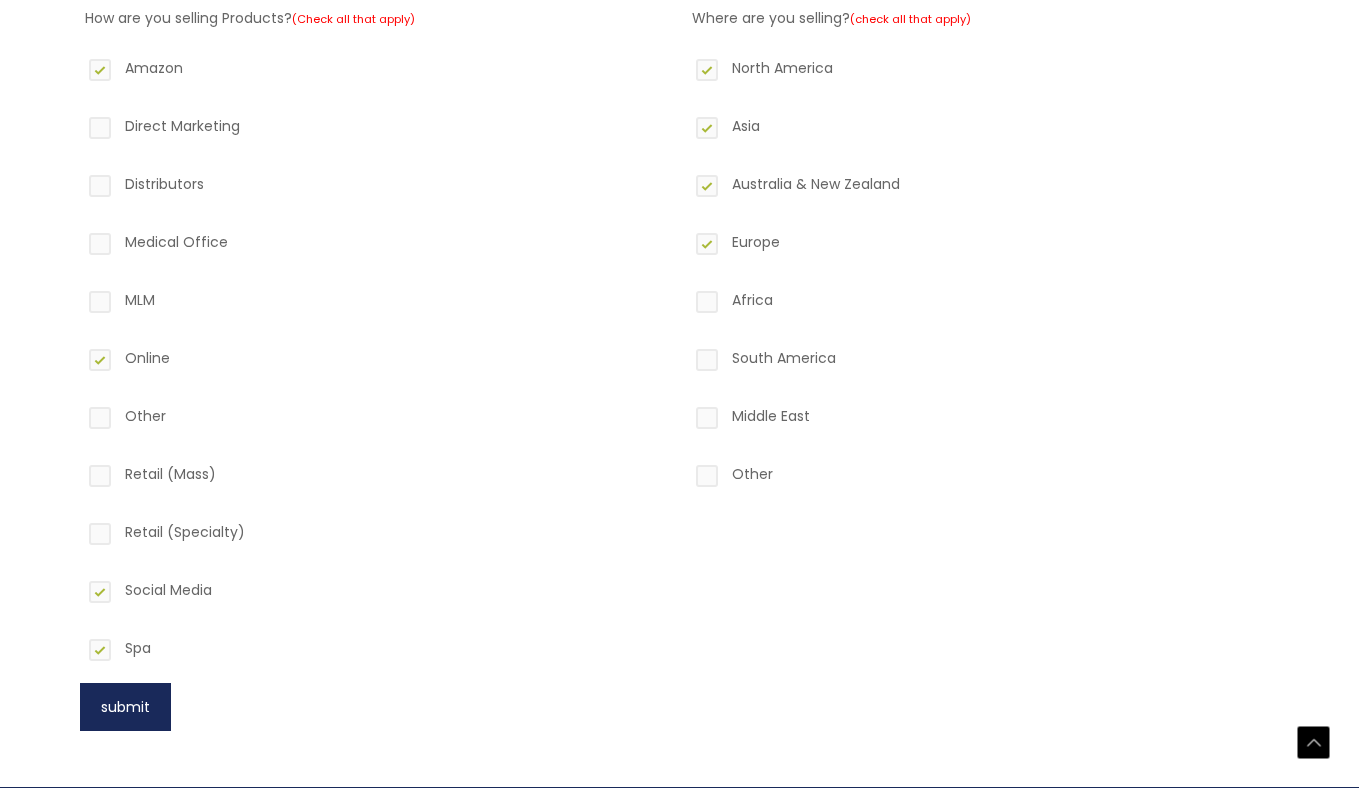 click on "submit" at bounding box center [125, 707] 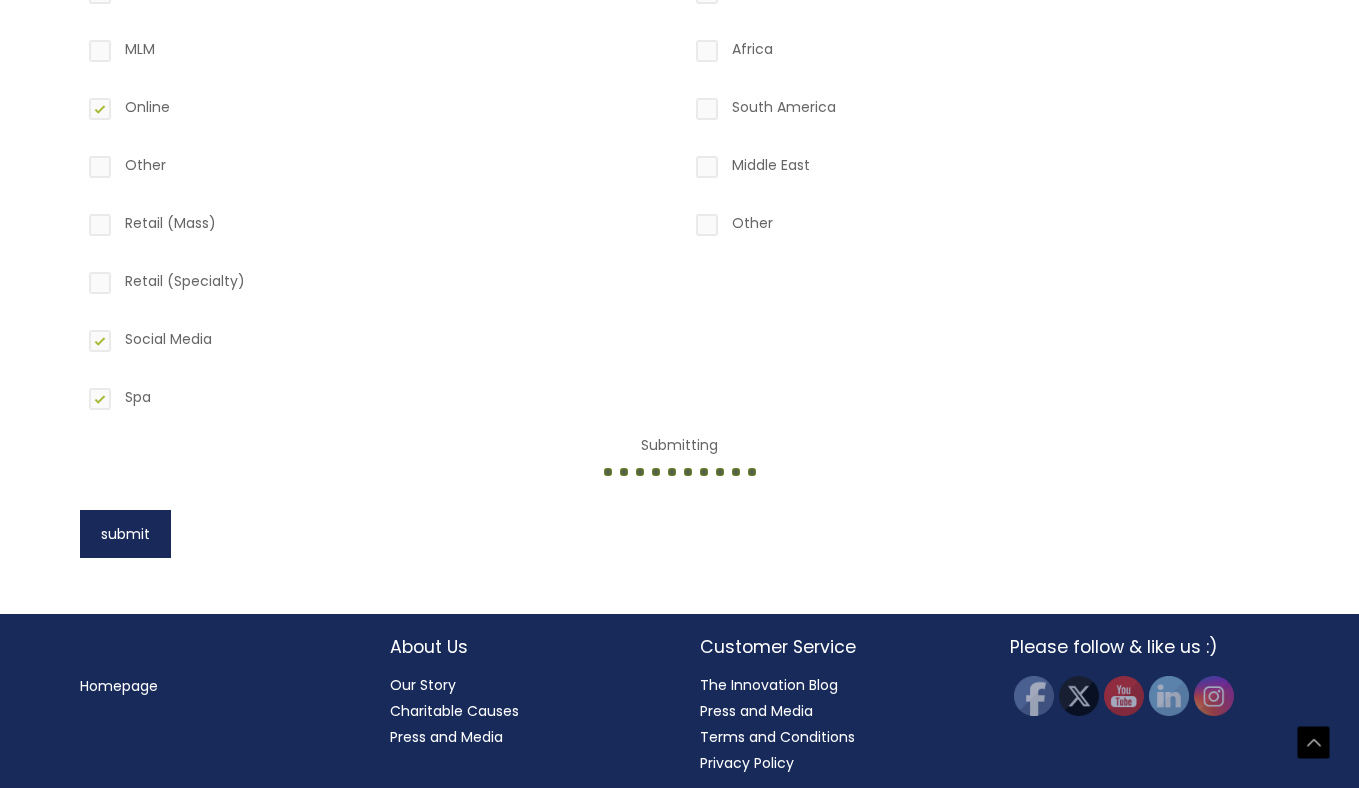scroll, scrollTop: 927, scrollLeft: 0, axis: vertical 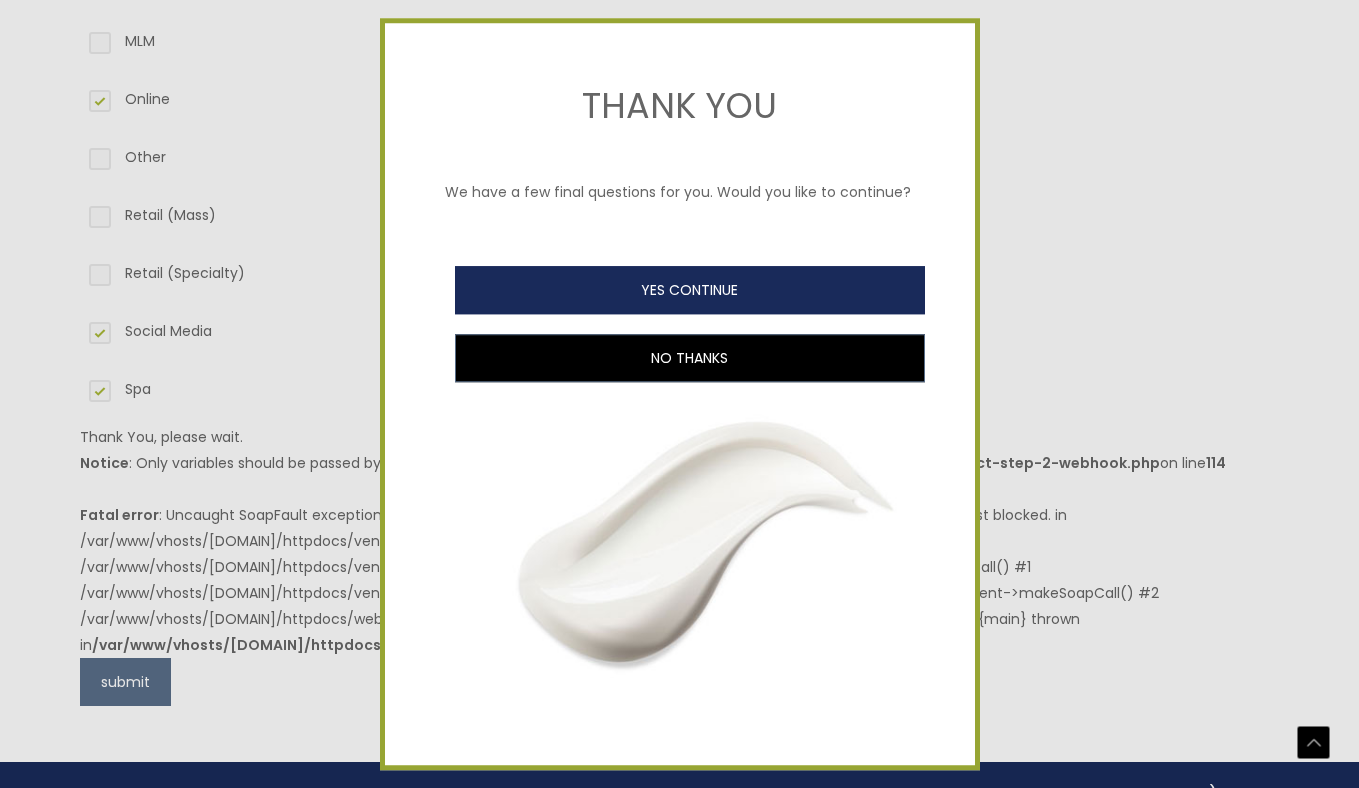 click on "YES CONTINUE" at bounding box center (690, 290) 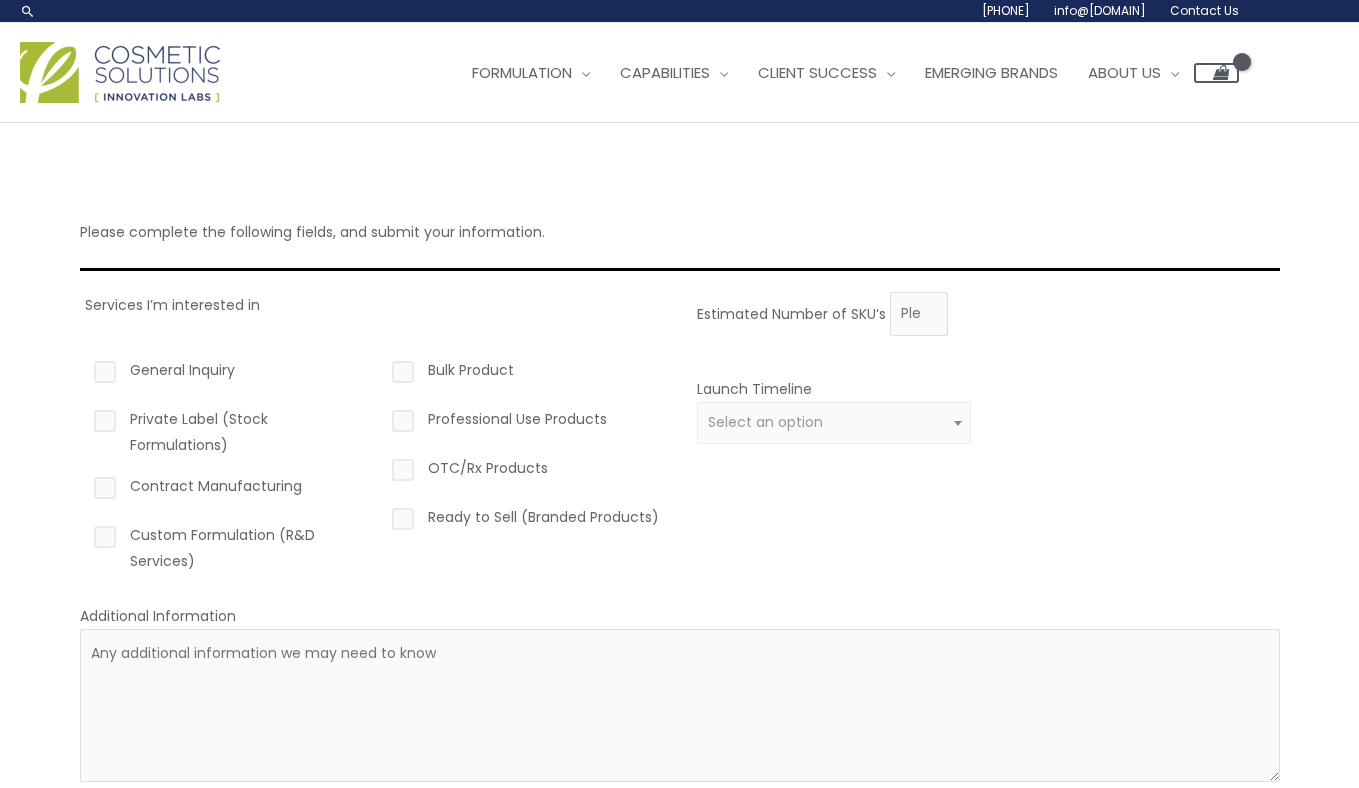 scroll, scrollTop: 0, scrollLeft: 0, axis: both 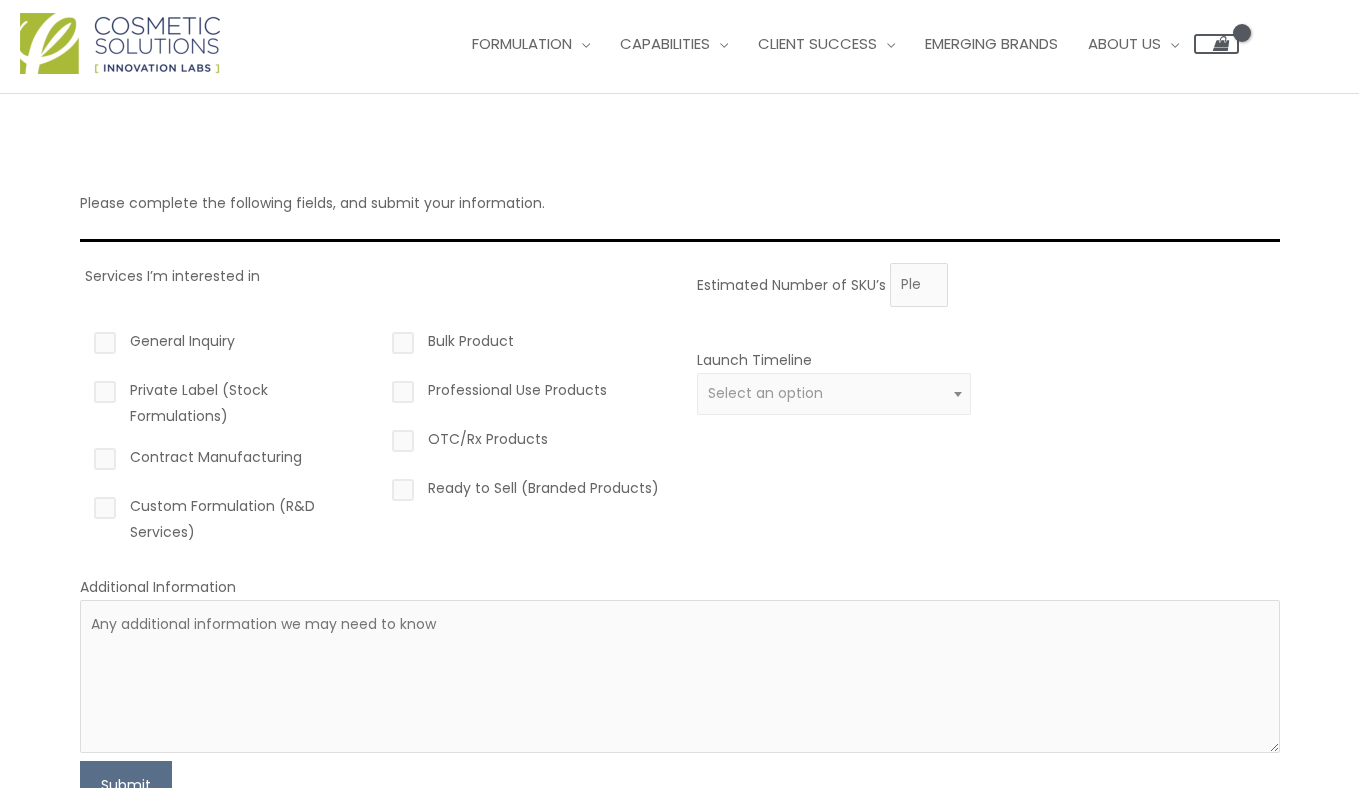 click on "Select an option" at bounding box center (765, 393) 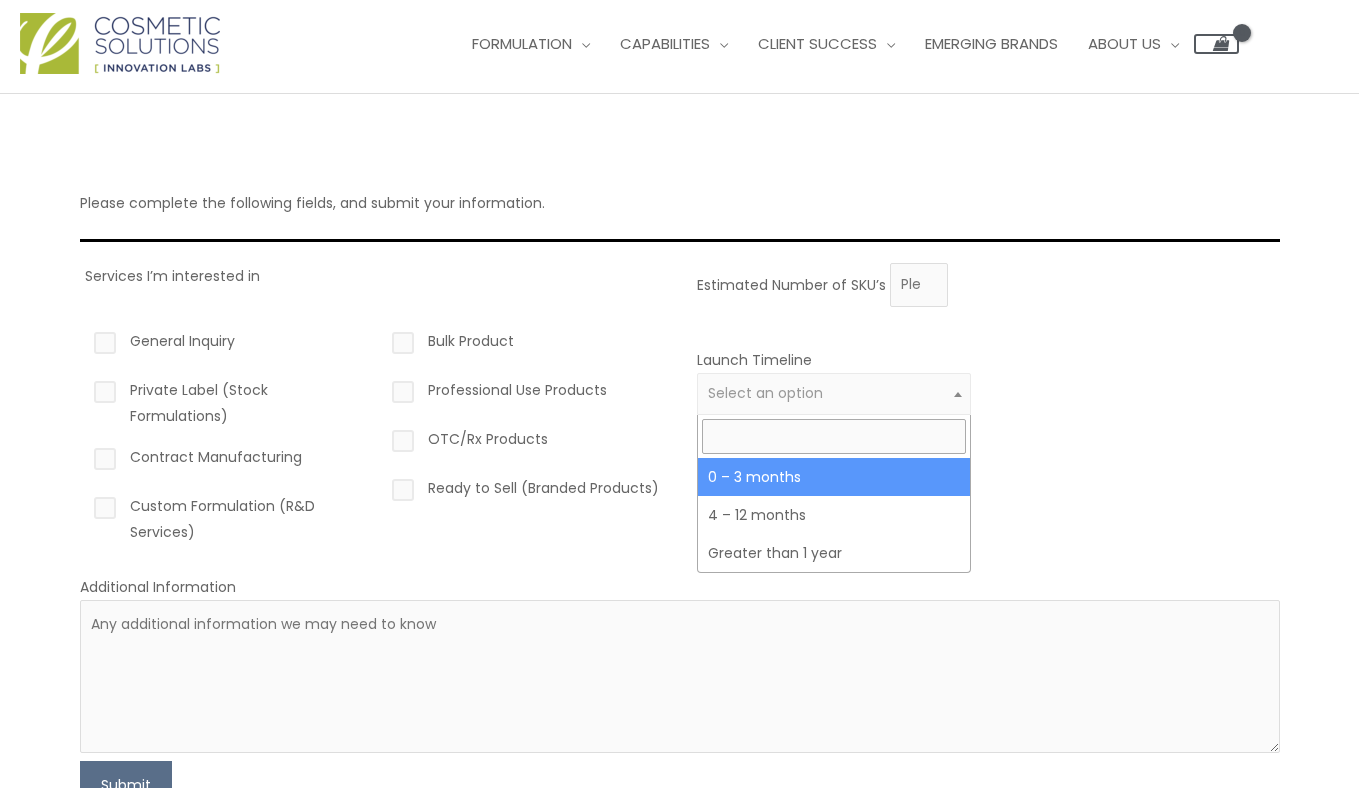 select on "2" 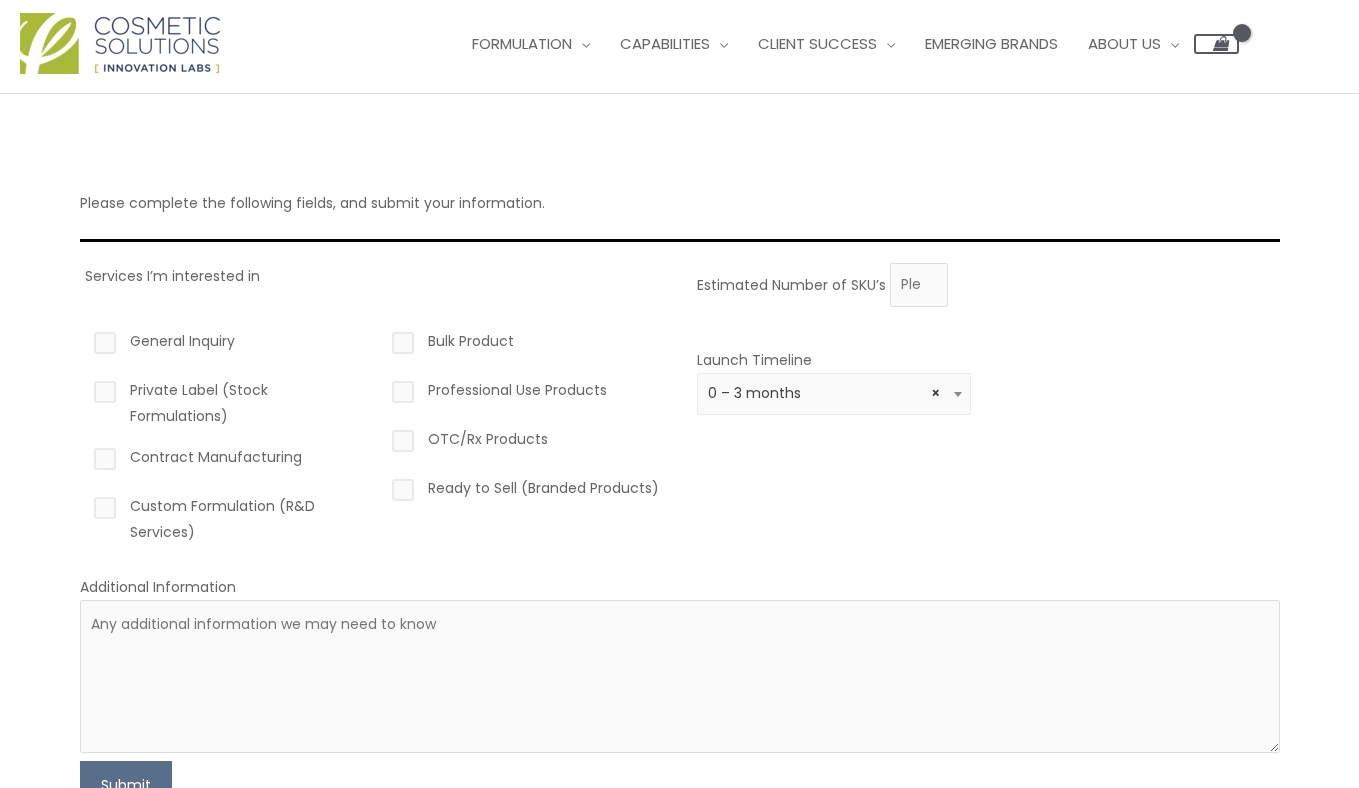 click on "Contract Manufacturing" at bounding box center (227, 461) 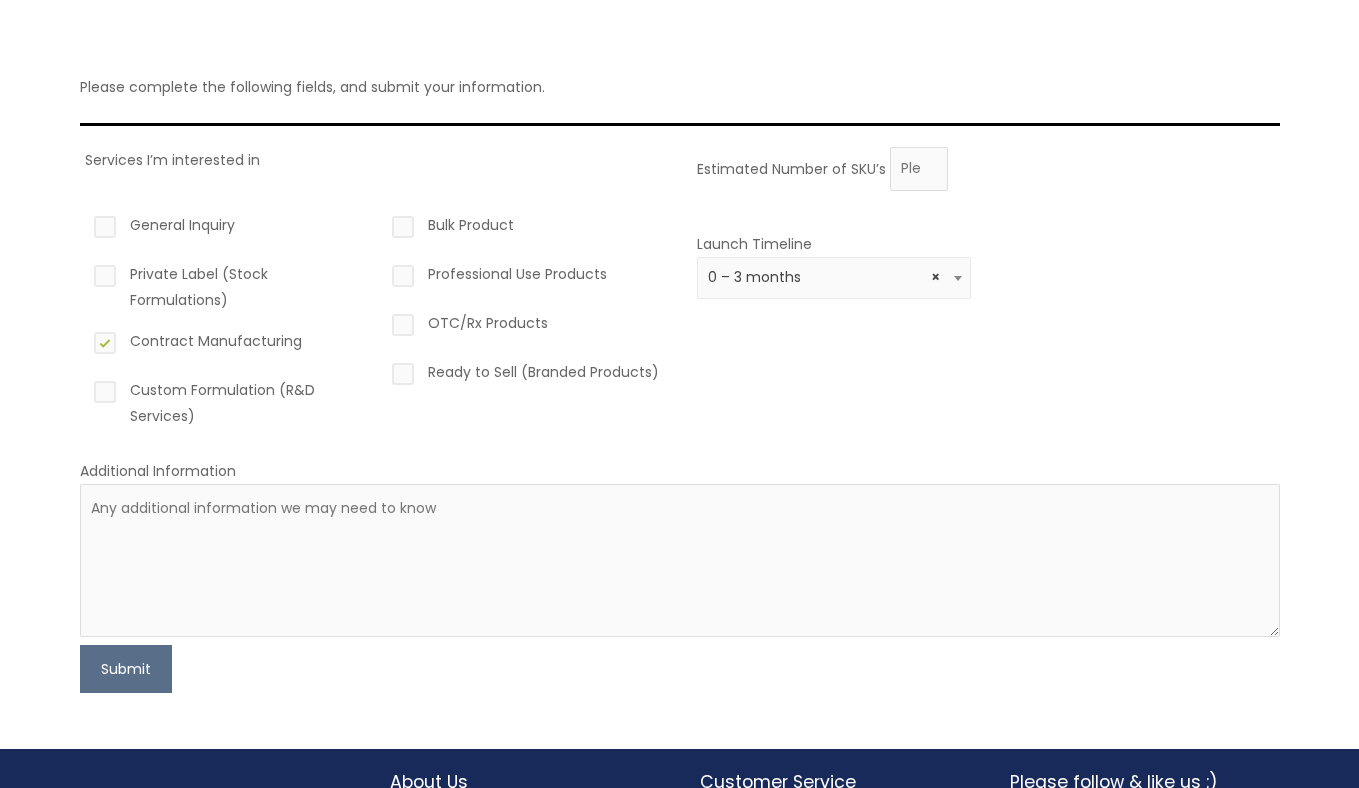 scroll, scrollTop: 154, scrollLeft: 0, axis: vertical 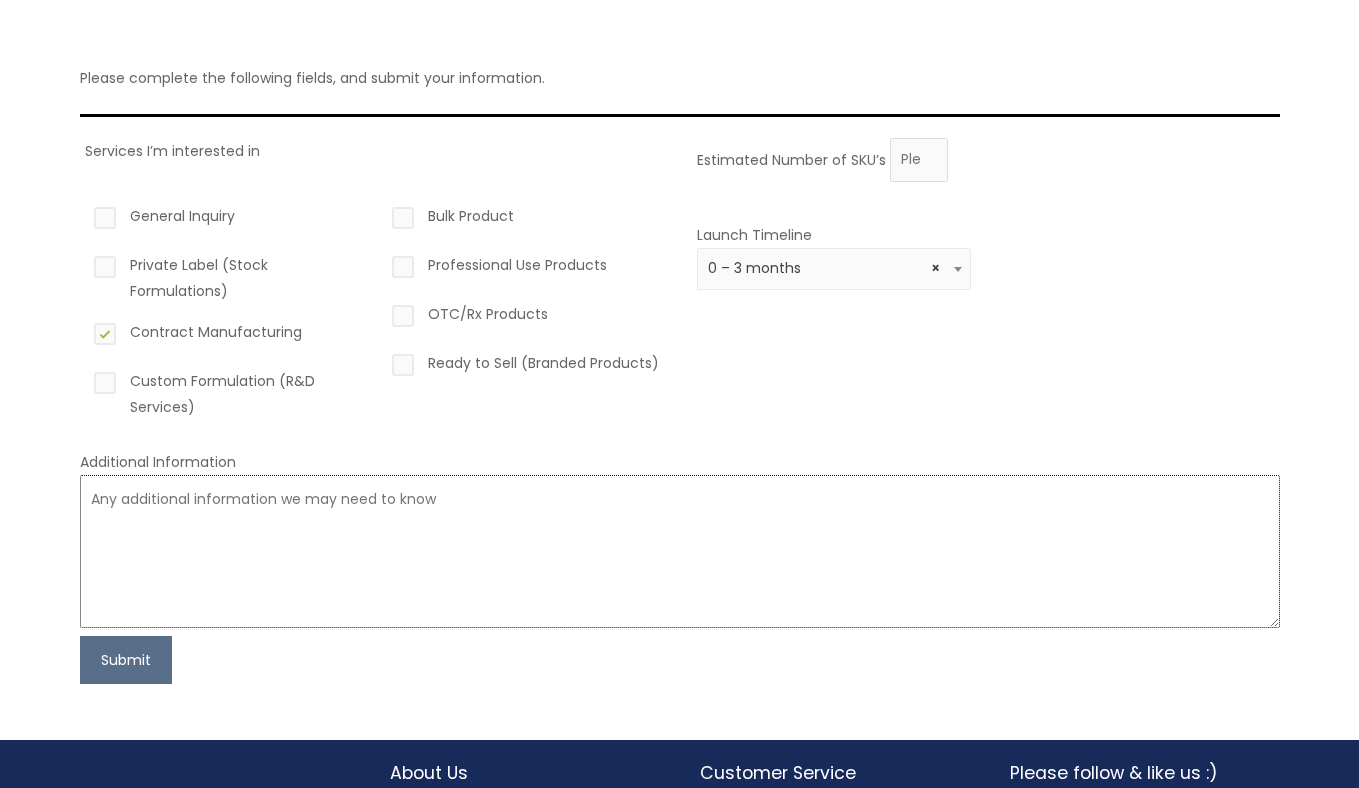 click at bounding box center [680, 551] 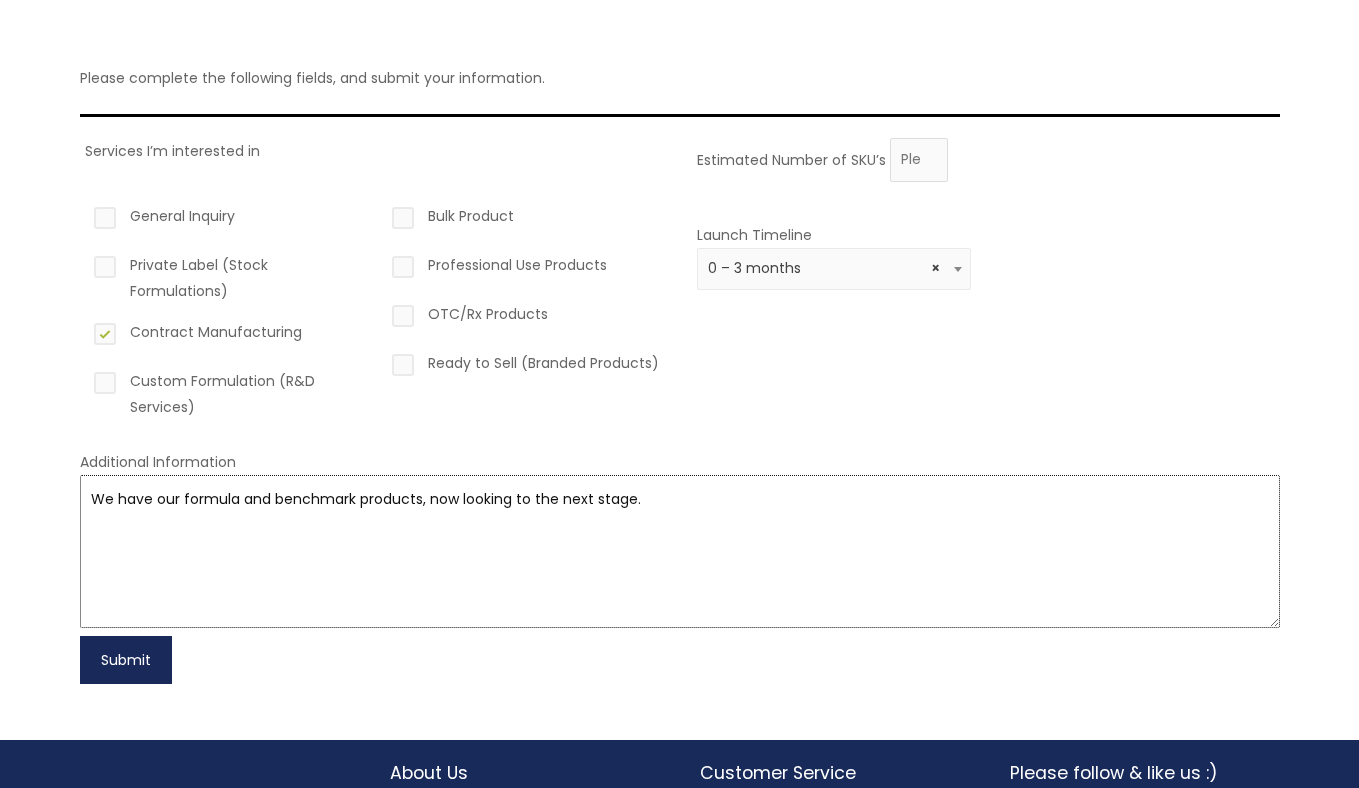 type on "We have our formula and benchmark products, now looking to the next stage." 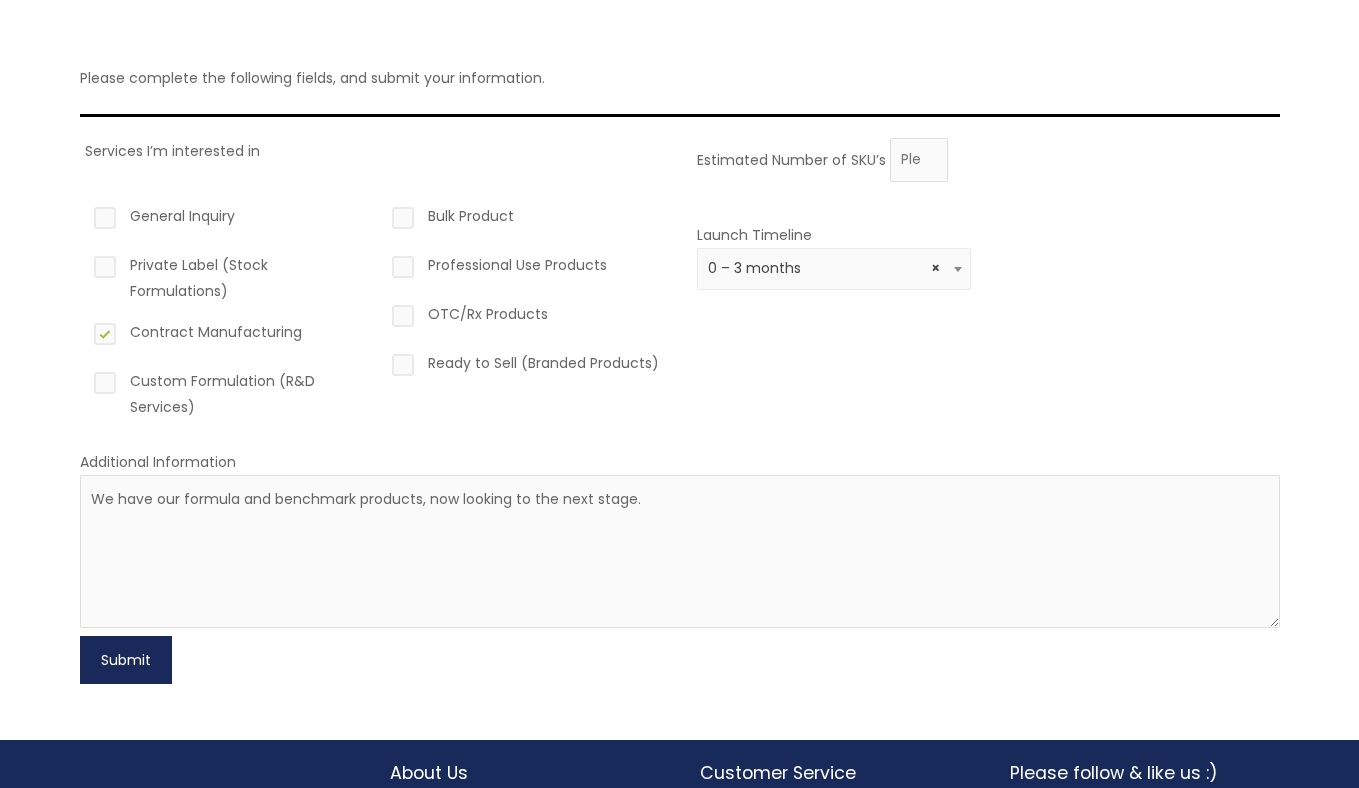 click on "Submit" at bounding box center [126, 660] 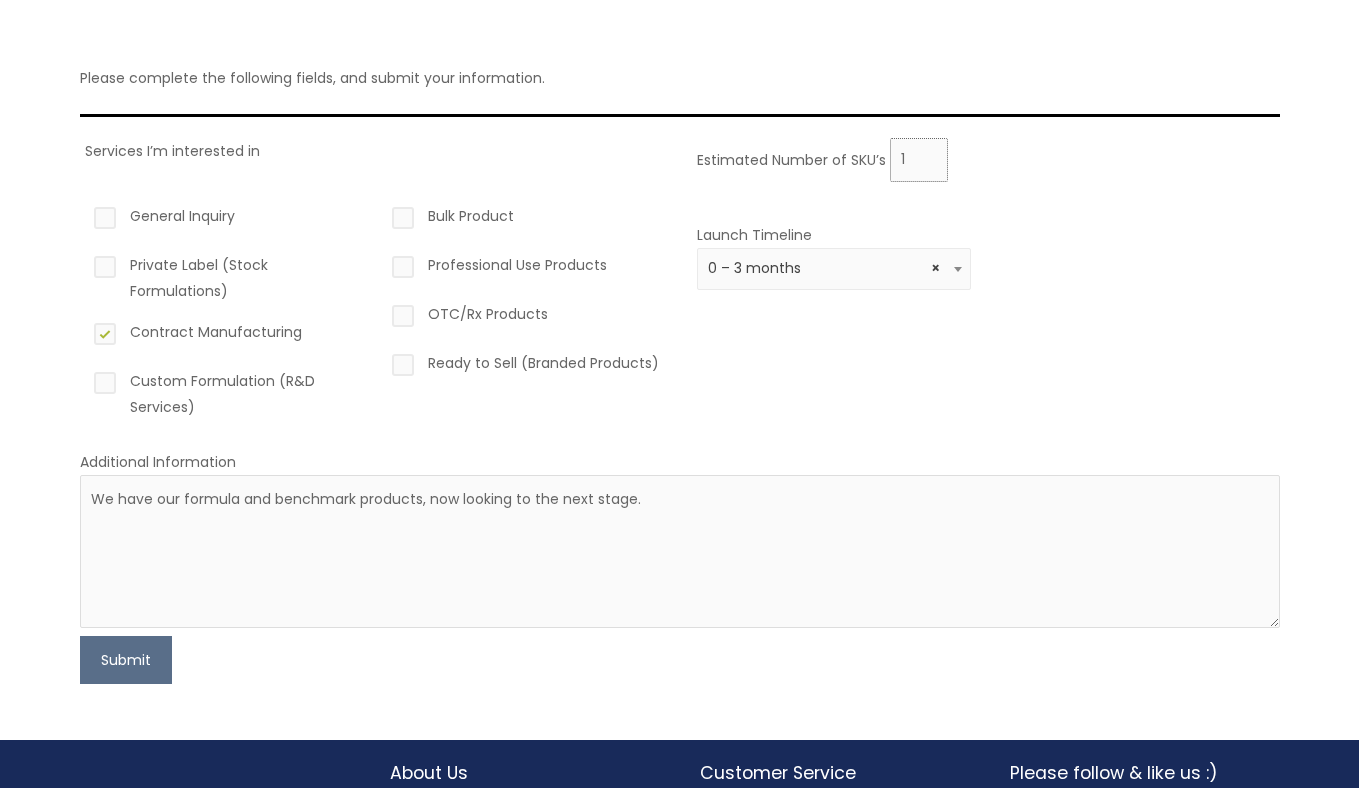 type on "1" 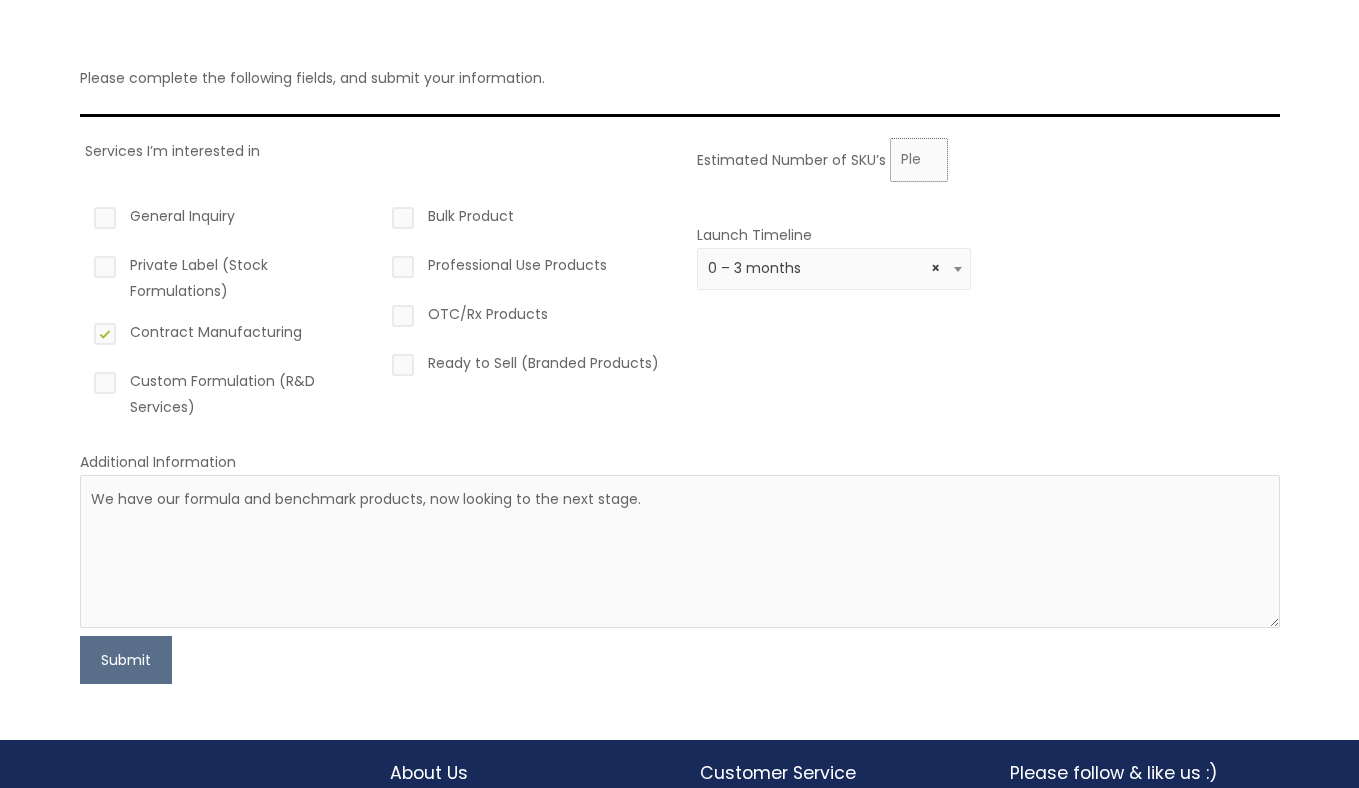type on "4" 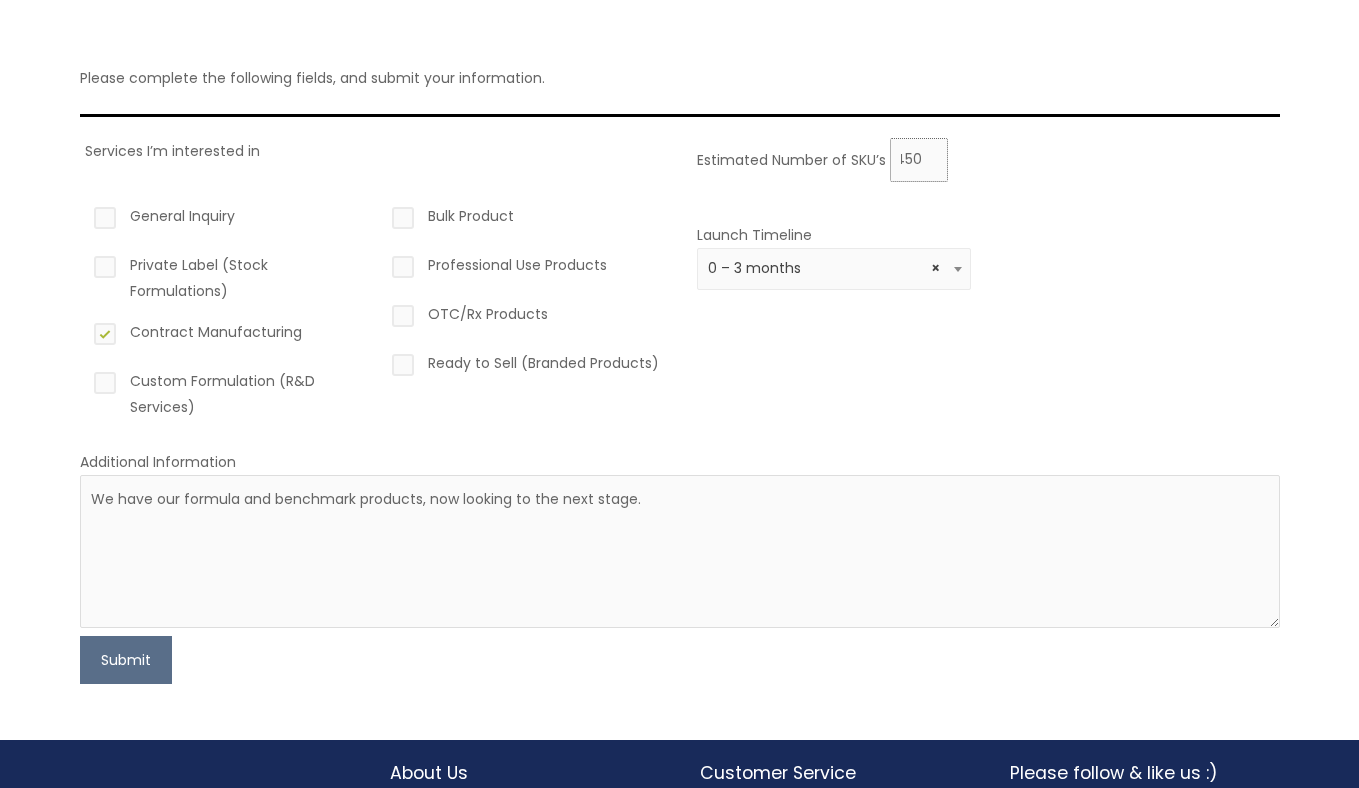 scroll, scrollTop: 0, scrollLeft: 15, axis: horizontal 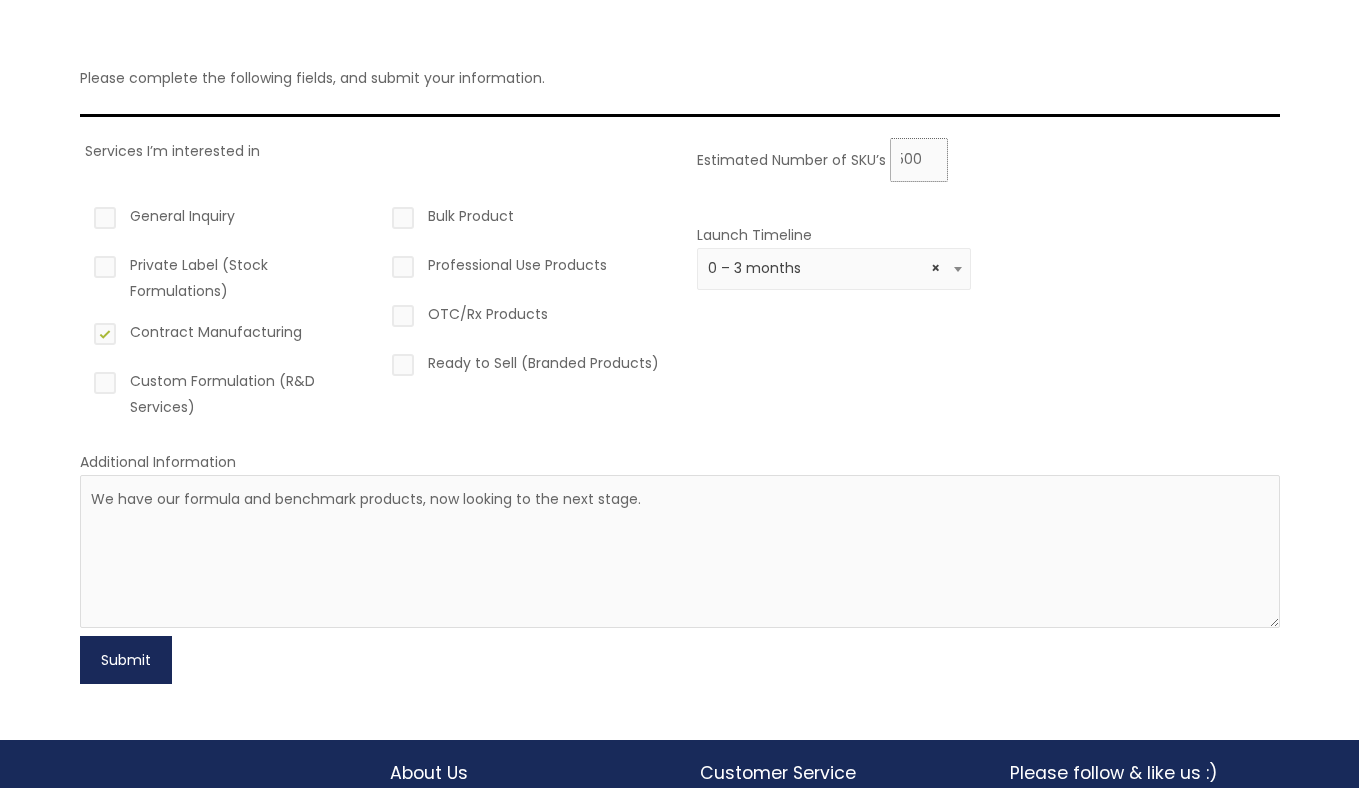 type on "4500" 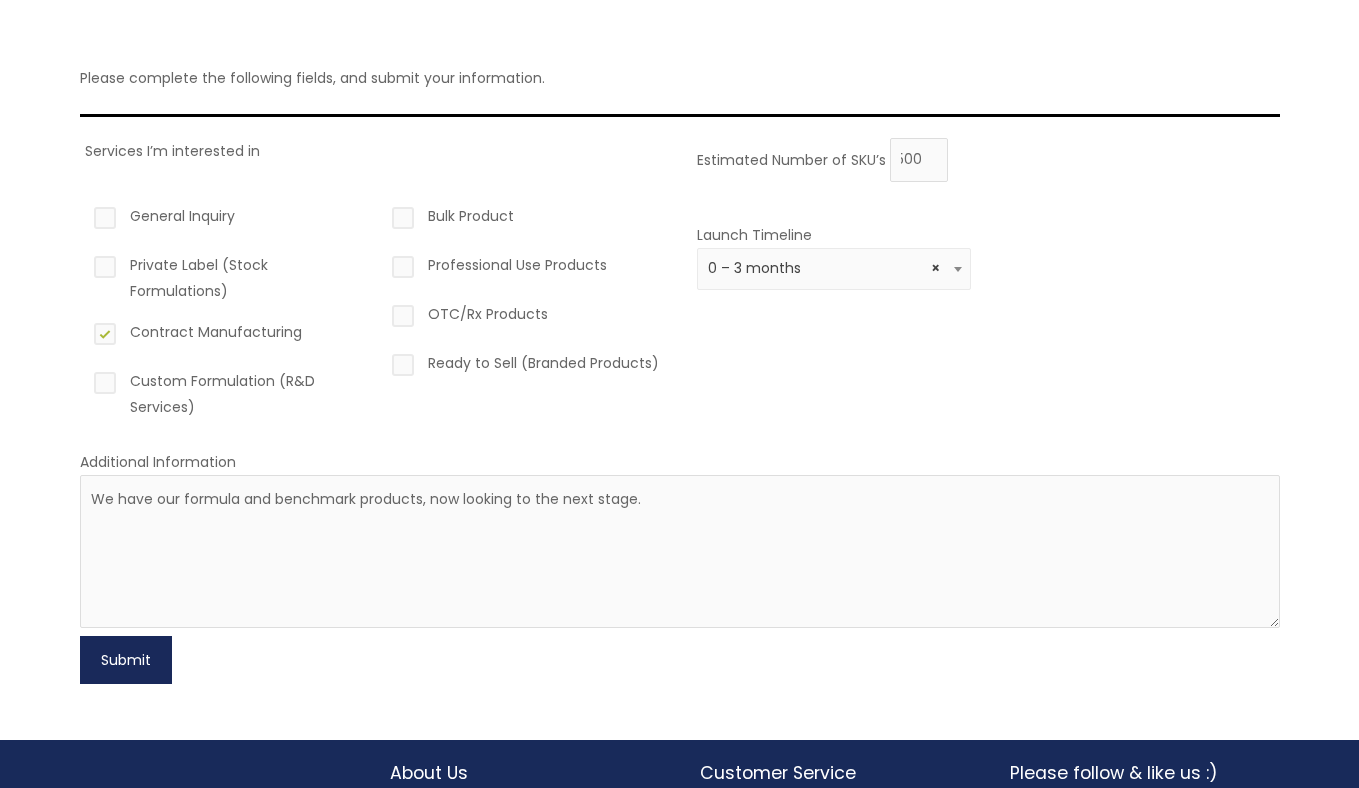 click on "Submit" at bounding box center [126, 660] 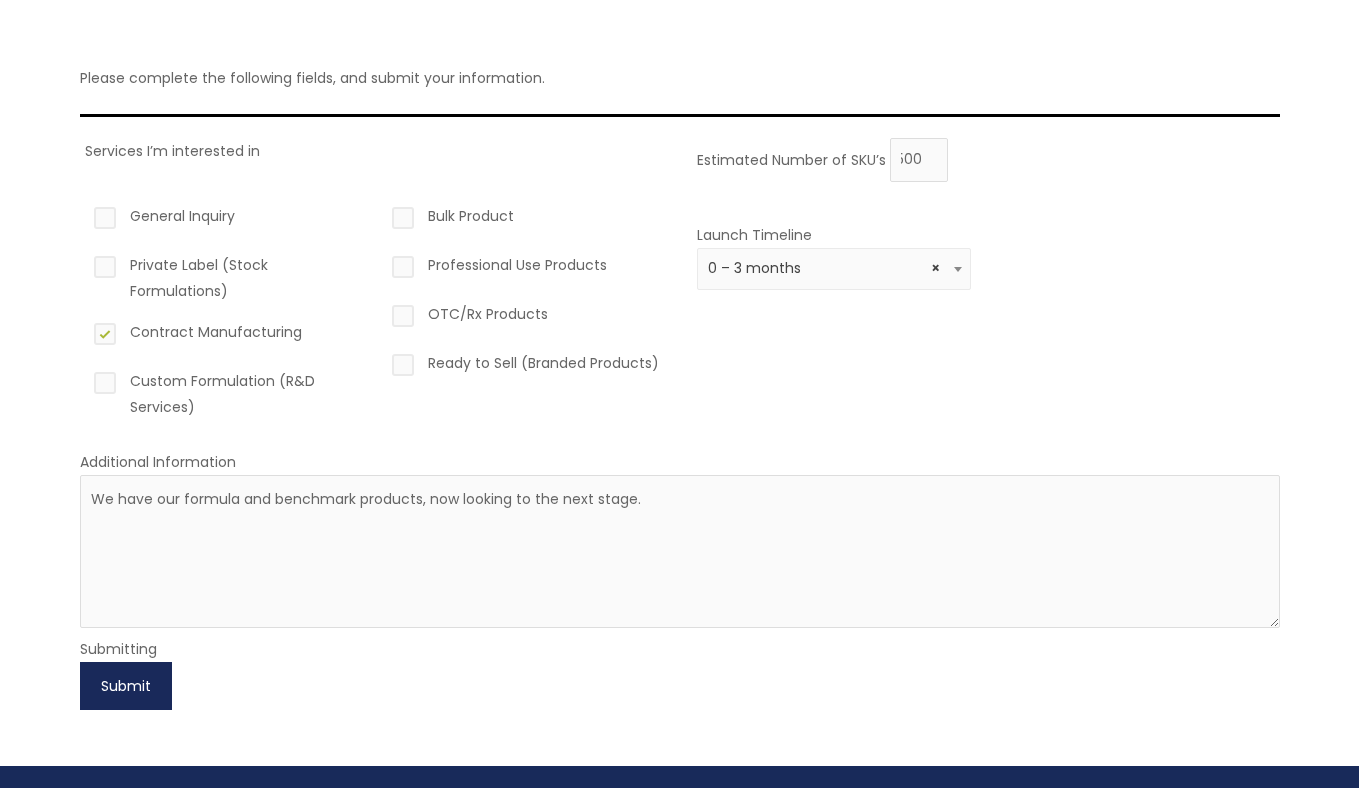 scroll, scrollTop: 0, scrollLeft: 0, axis: both 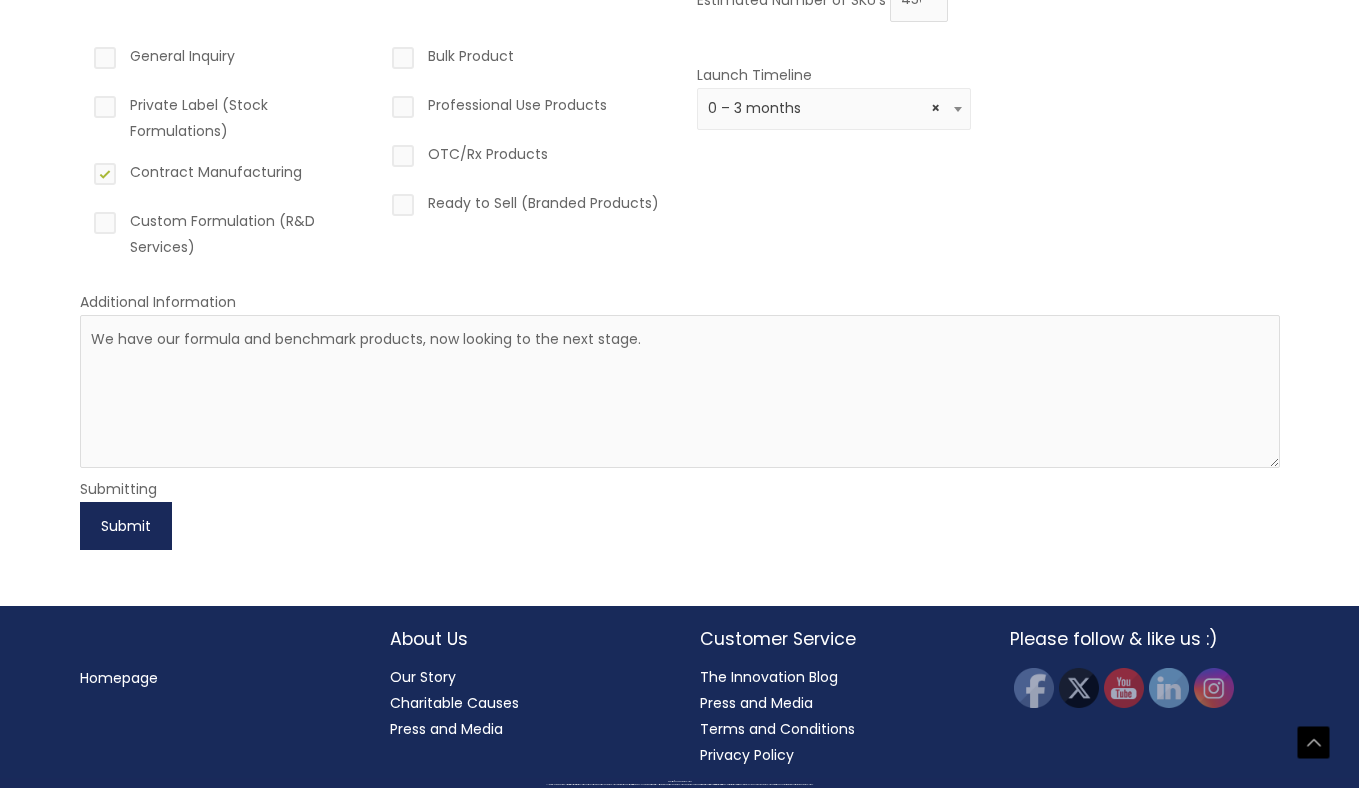 click on "Submit" at bounding box center (126, 526) 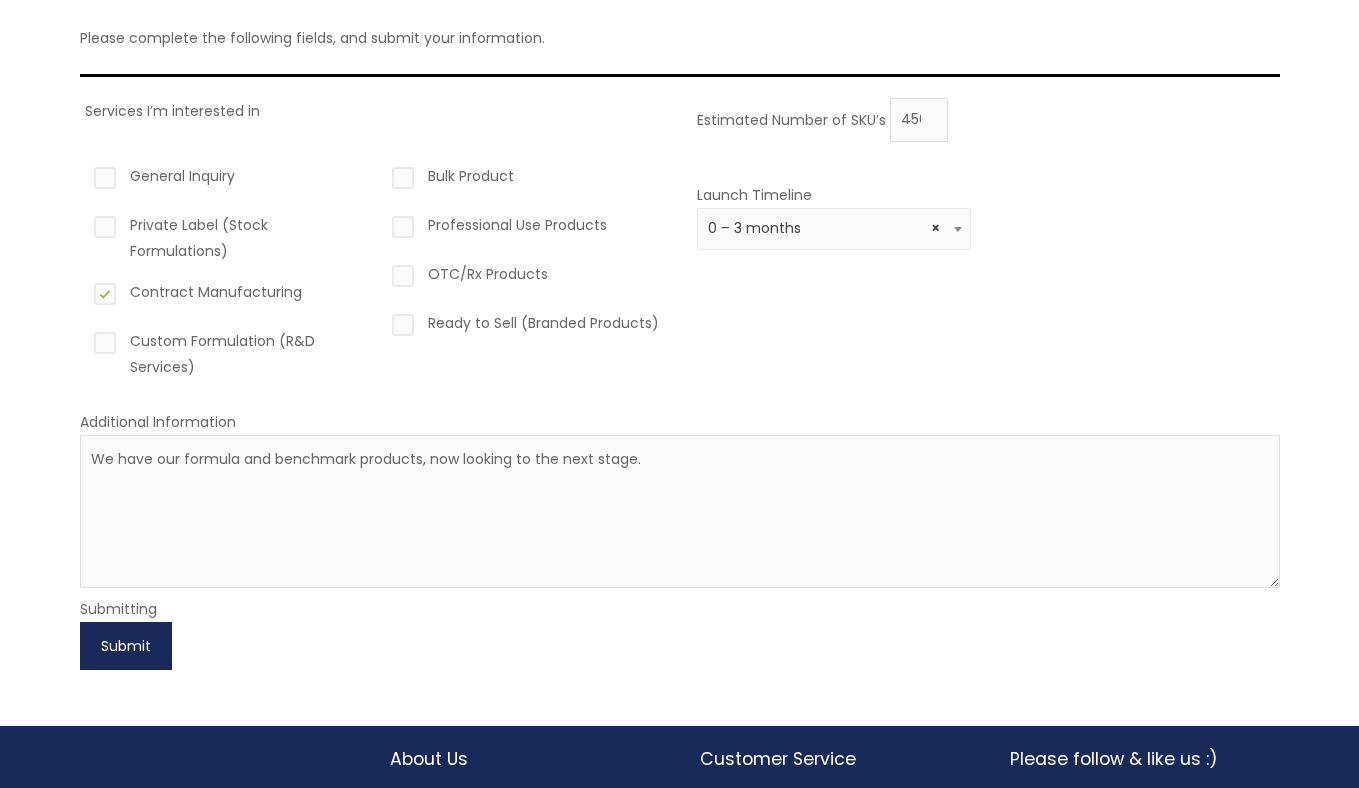 scroll, scrollTop: 195, scrollLeft: 0, axis: vertical 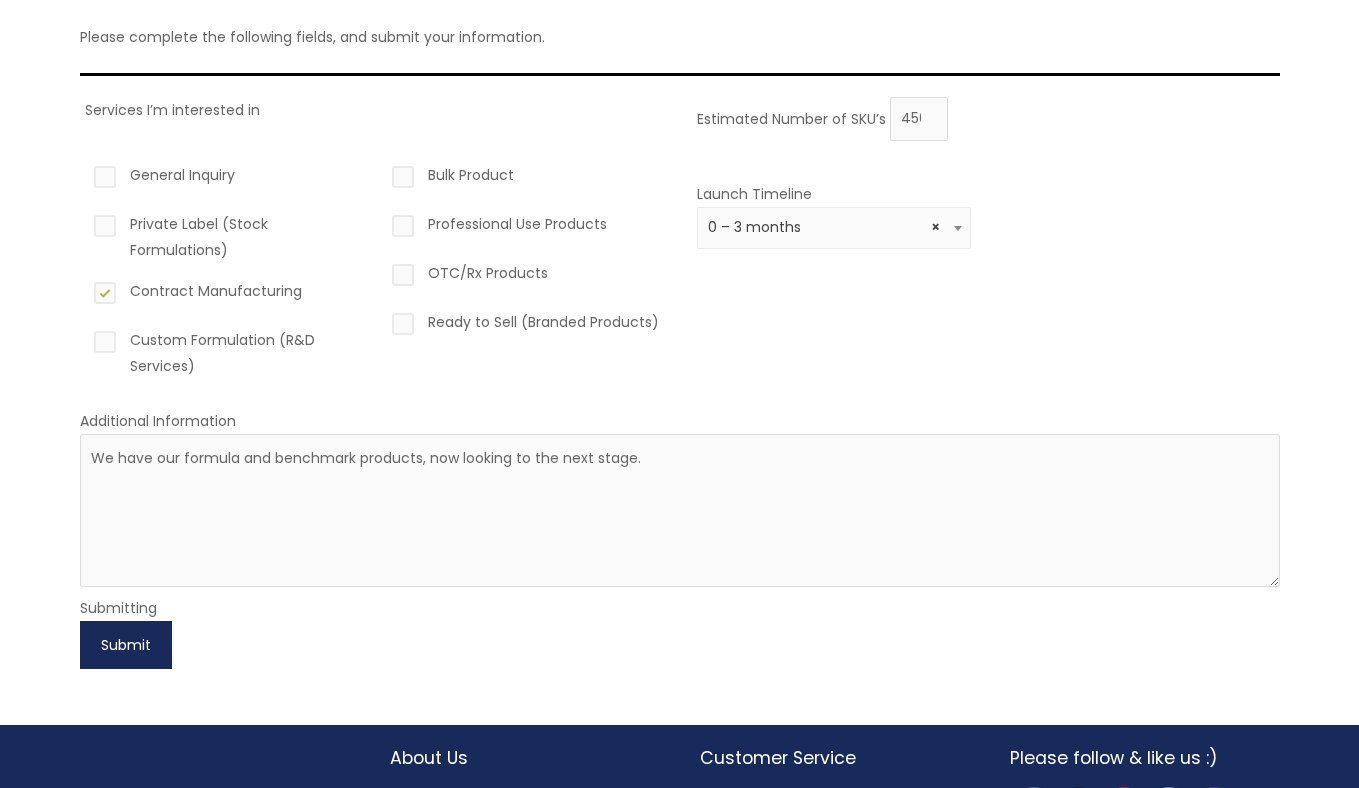 click on "Submit" at bounding box center [126, 645] 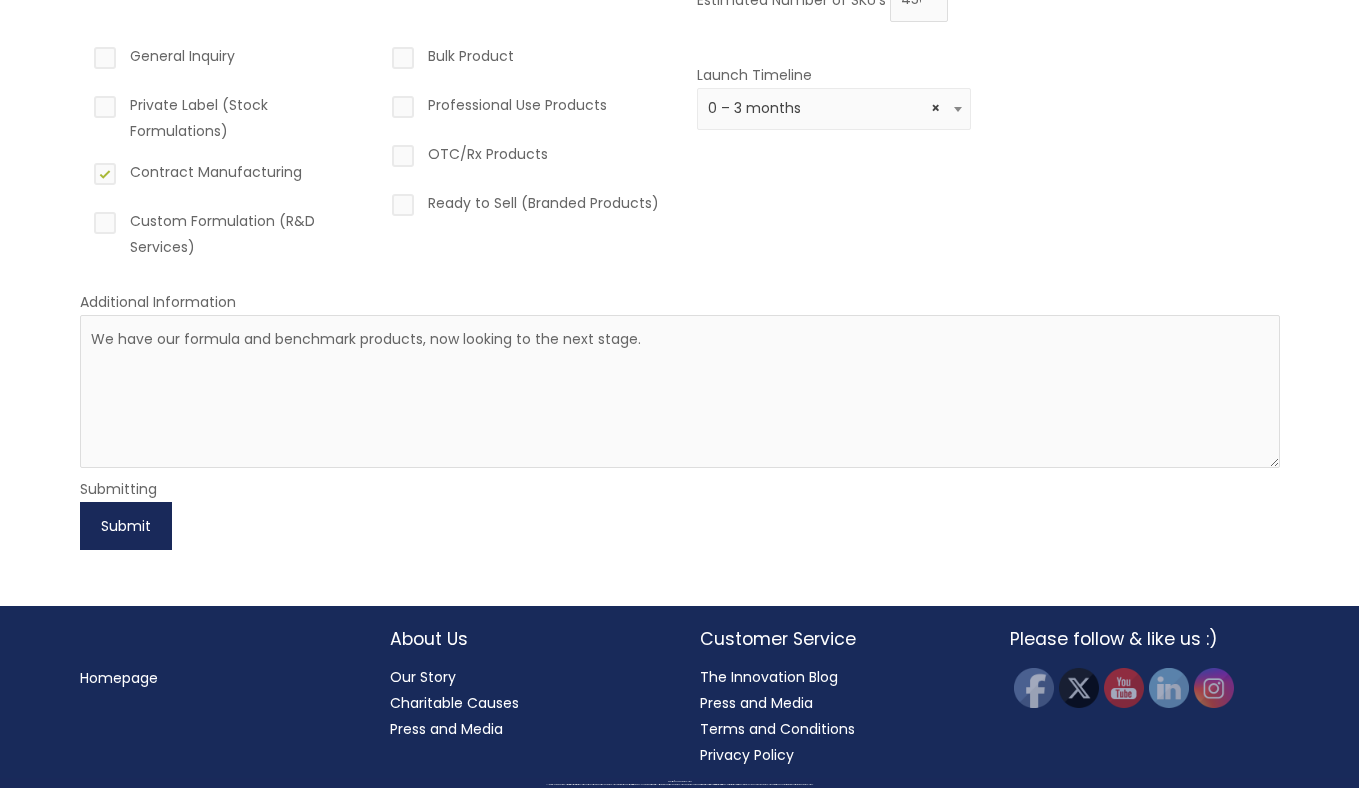 scroll, scrollTop: 0, scrollLeft: 0, axis: both 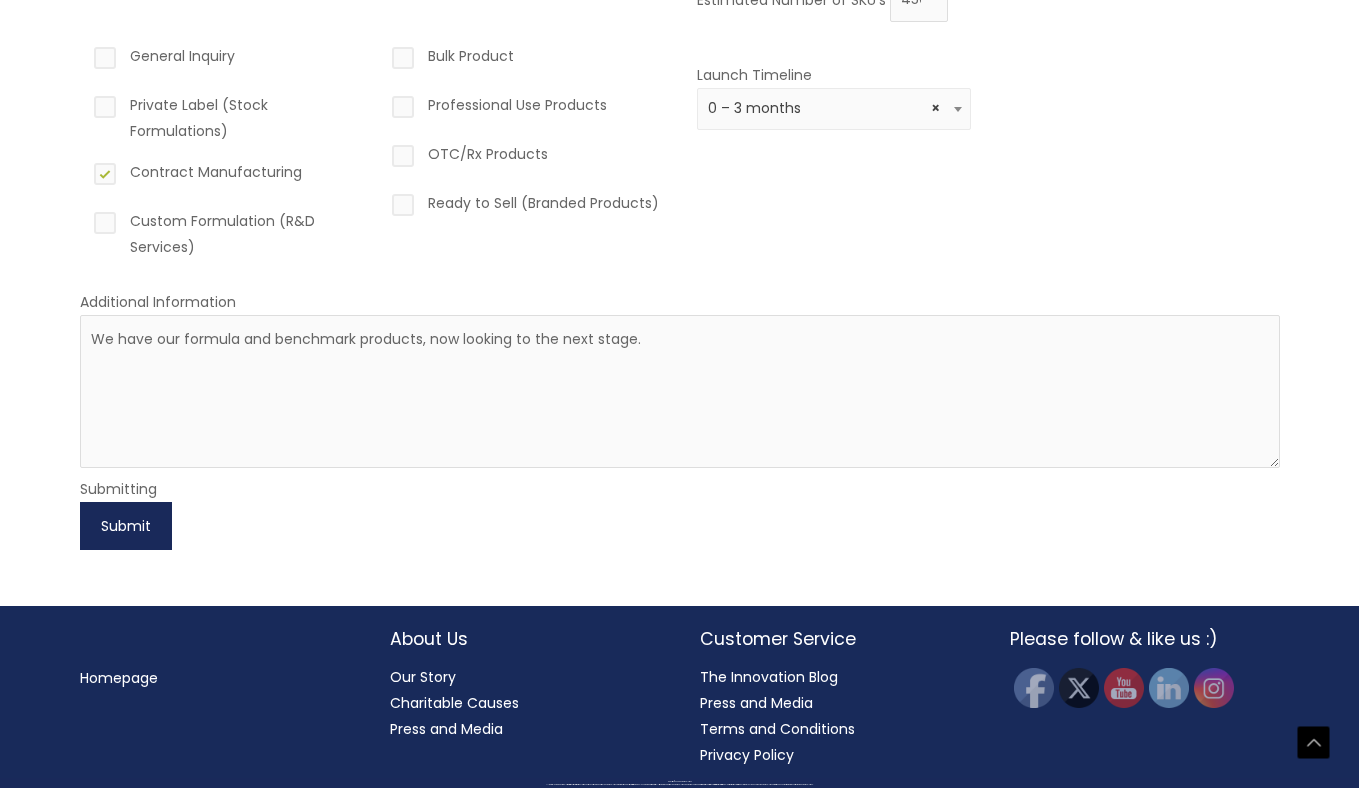 click on "Submit" at bounding box center [126, 526] 